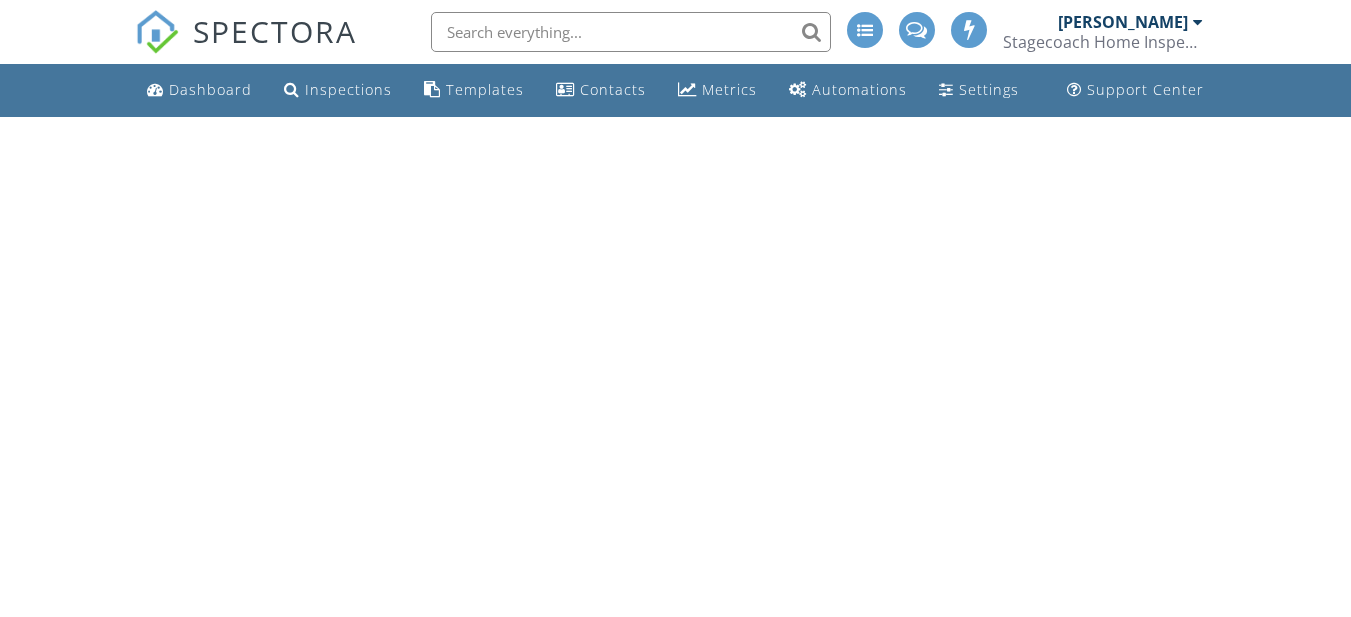 scroll, scrollTop: 0, scrollLeft: 0, axis: both 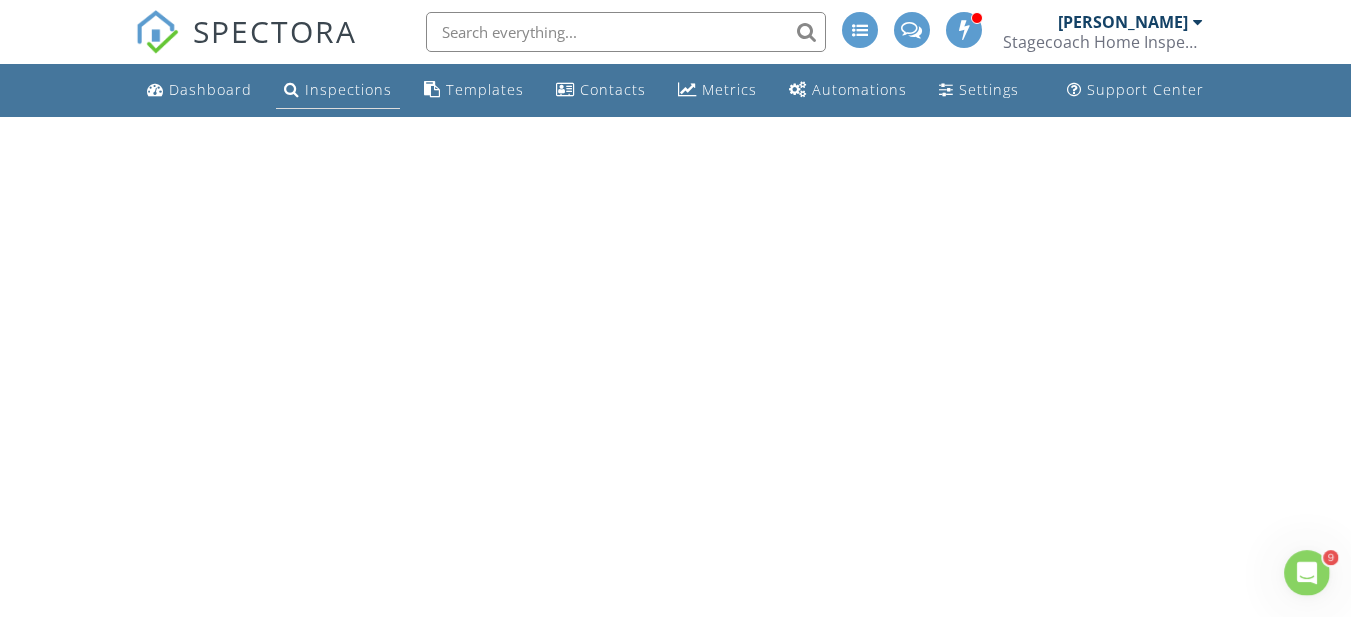 click on "Inspections" at bounding box center [348, 89] 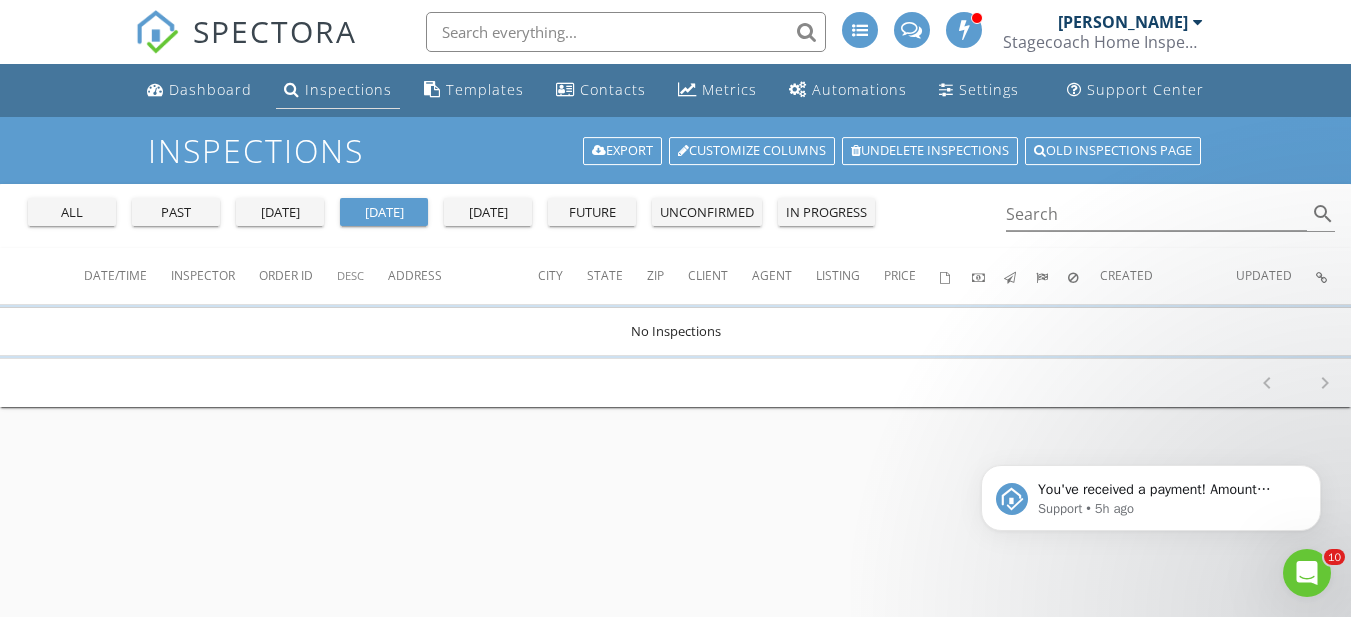 scroll, scrollTop: 0, scrollLeft: 0, axis: both 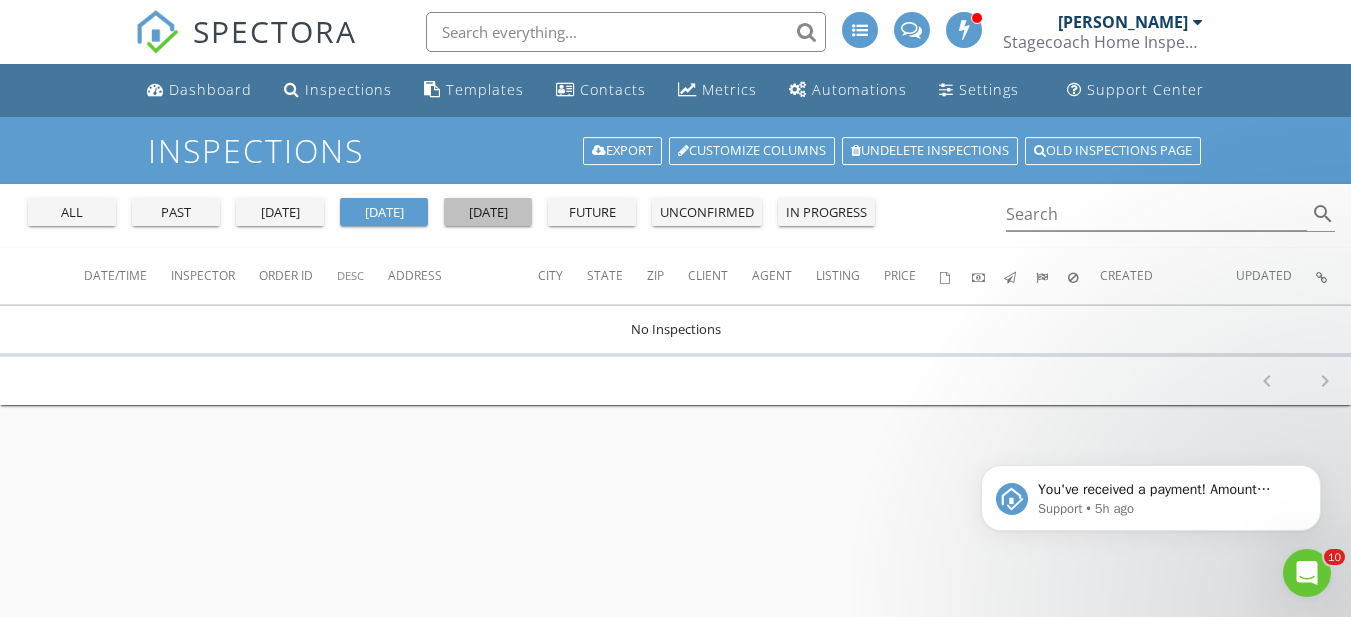 click on "tomorrow" at bounding box center [488, 213] 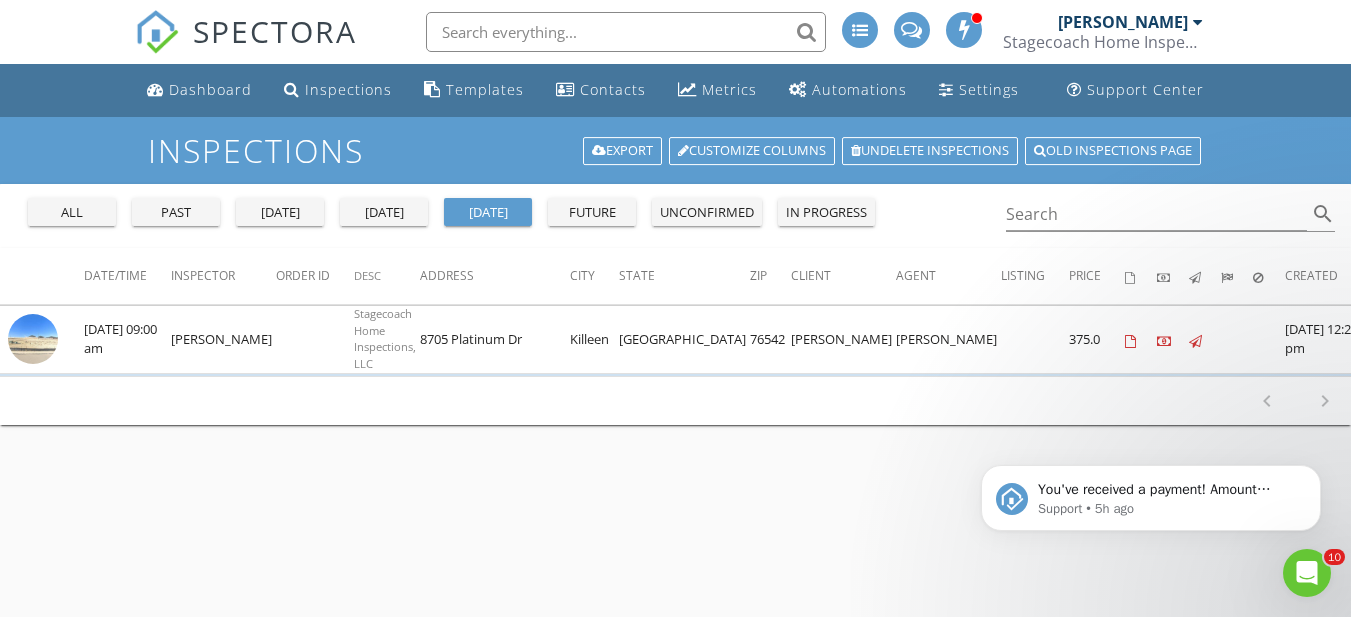 click on "future" at bounding box center [592, 213] 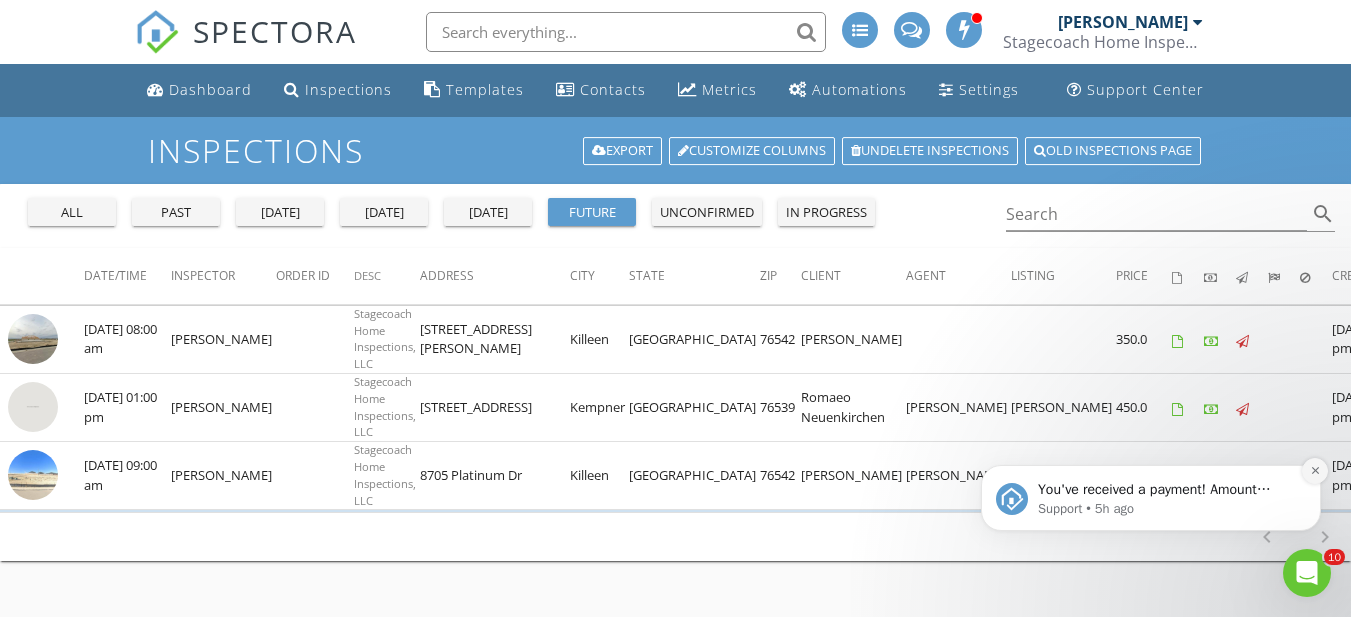 click 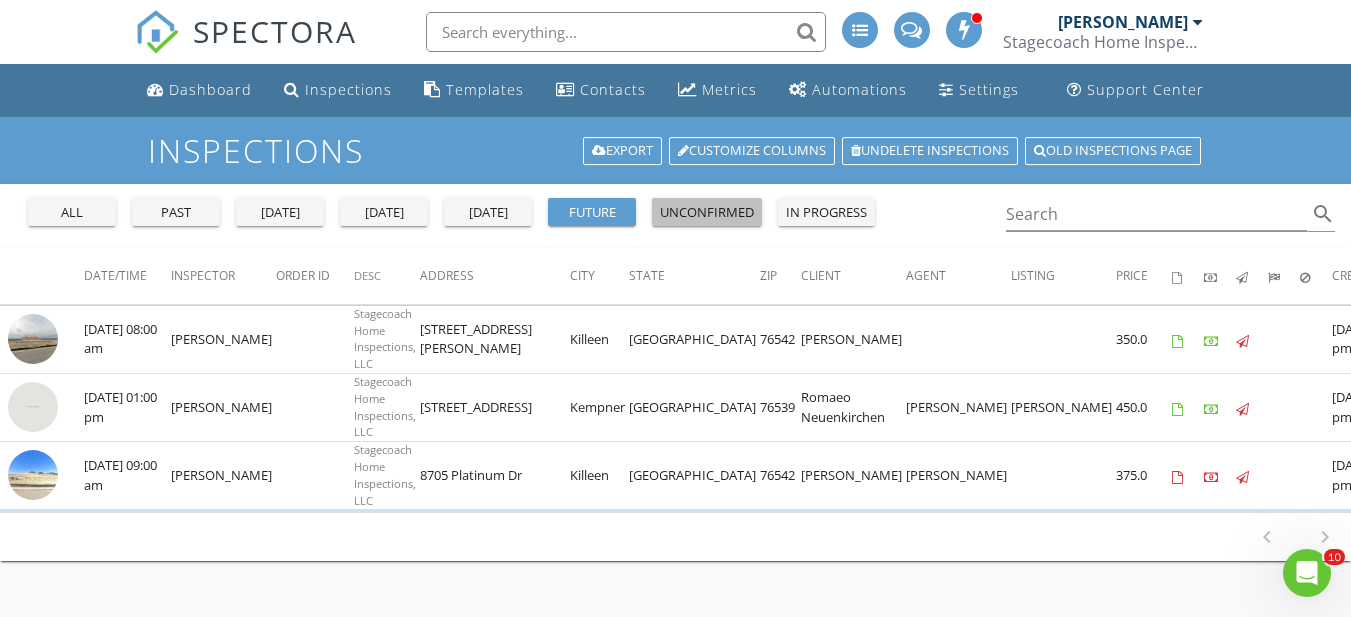 click on "unconfirmed" at bounding box center [707, 213] 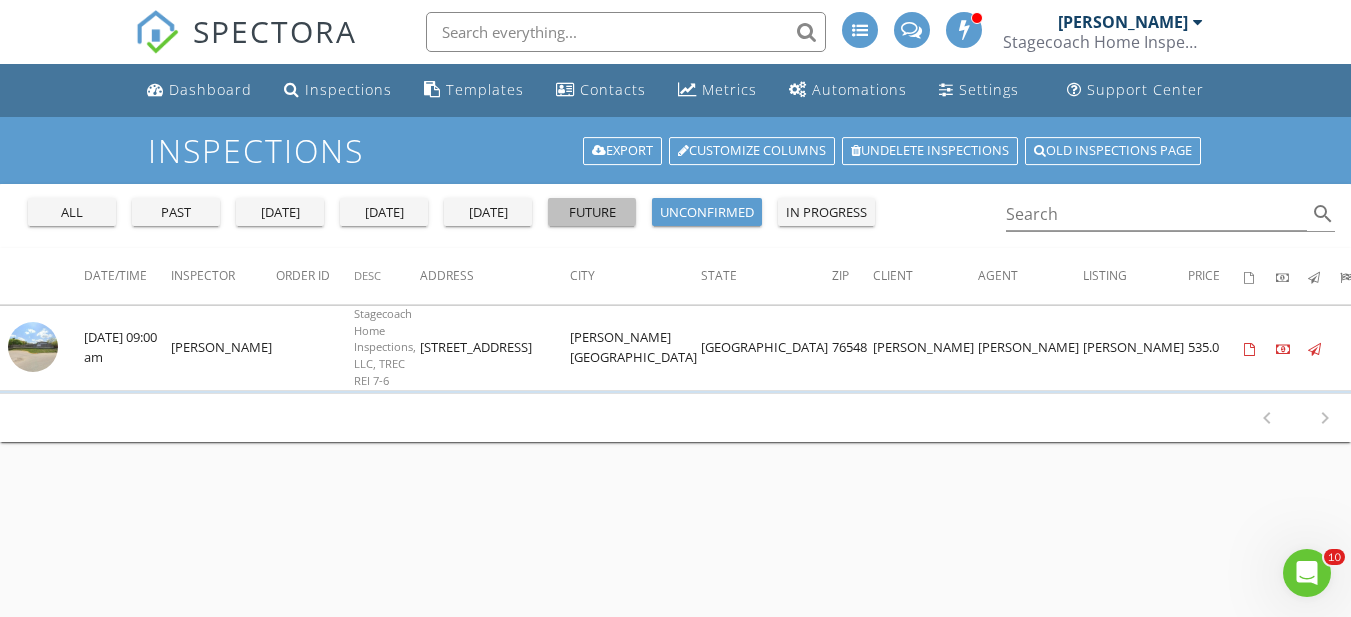 click on "future" at bounding box center (592, 213) 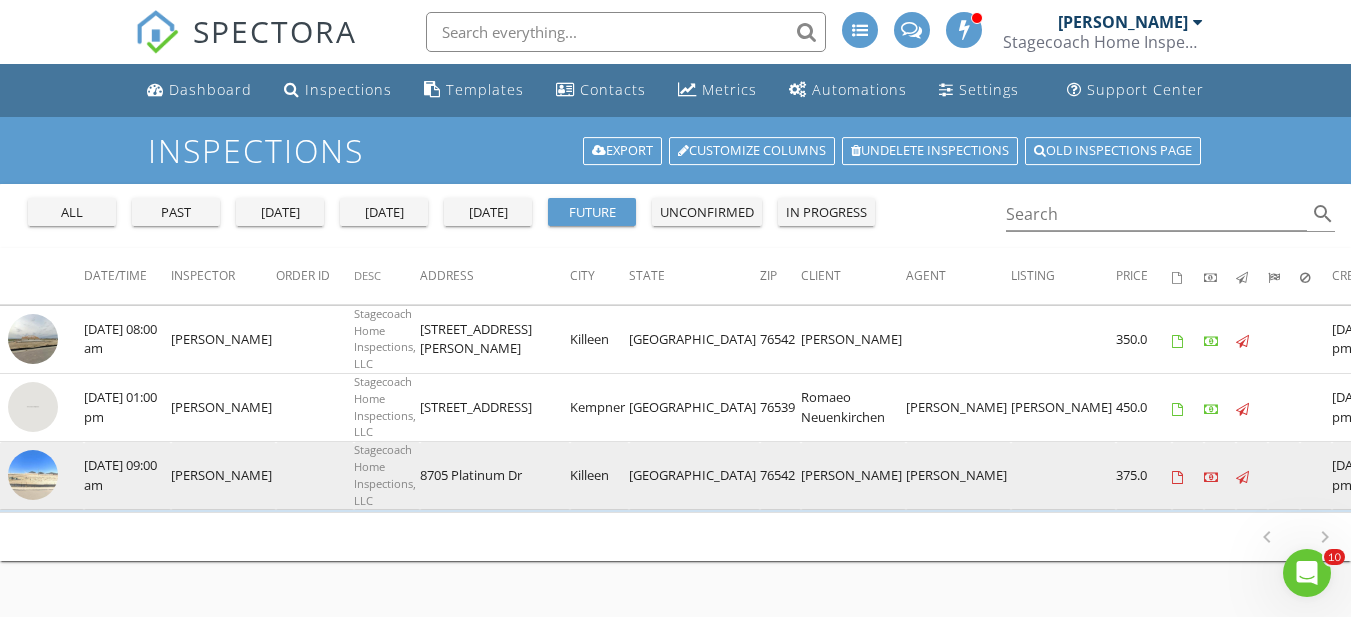 click at bounding box center [33, 475] 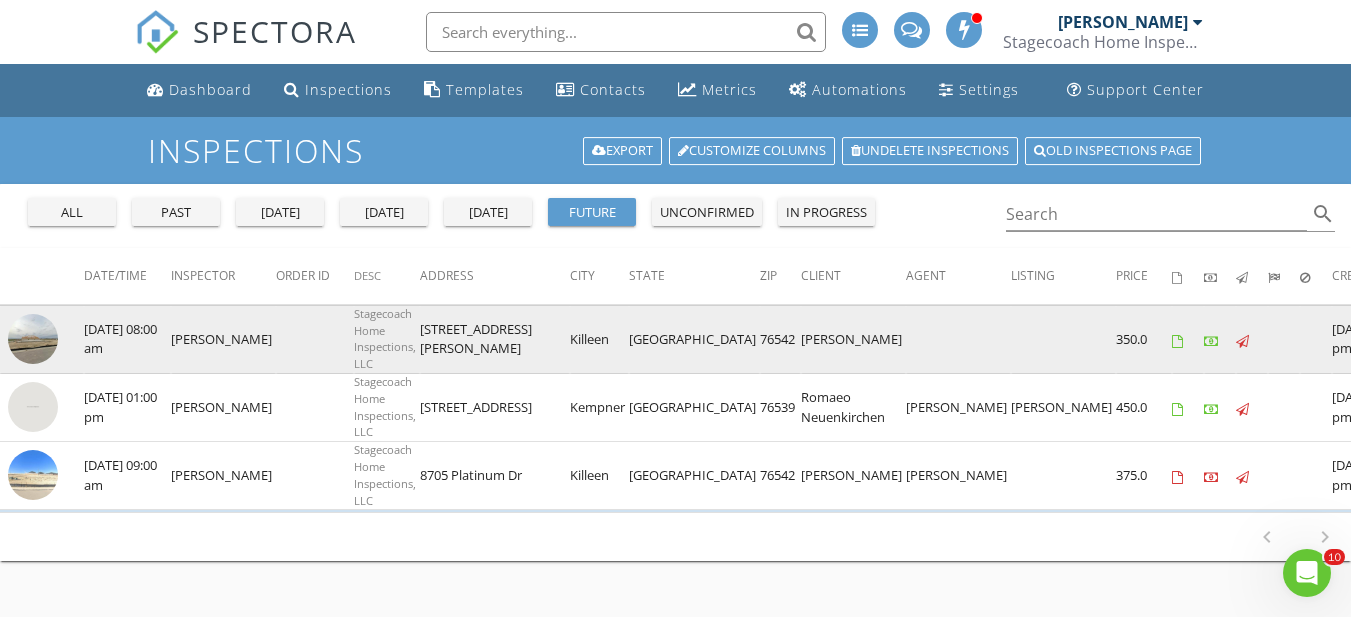 click at bounding box center (33, 339) 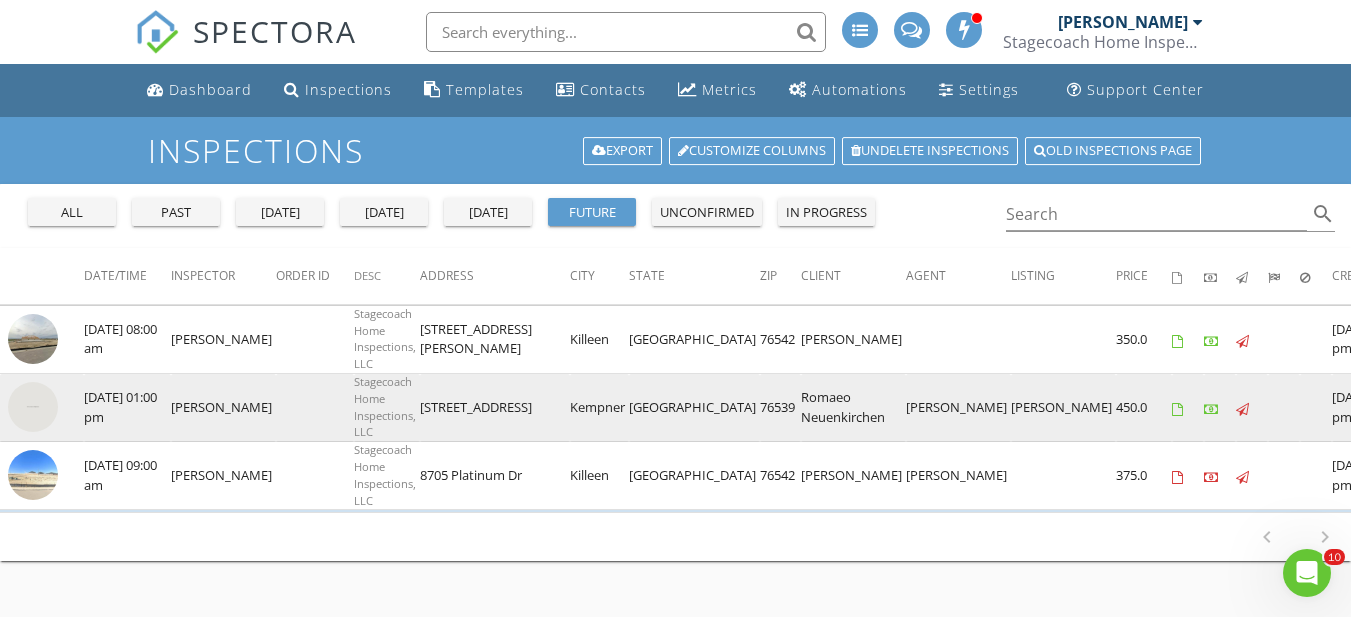 click at bounding box center (33, 407) 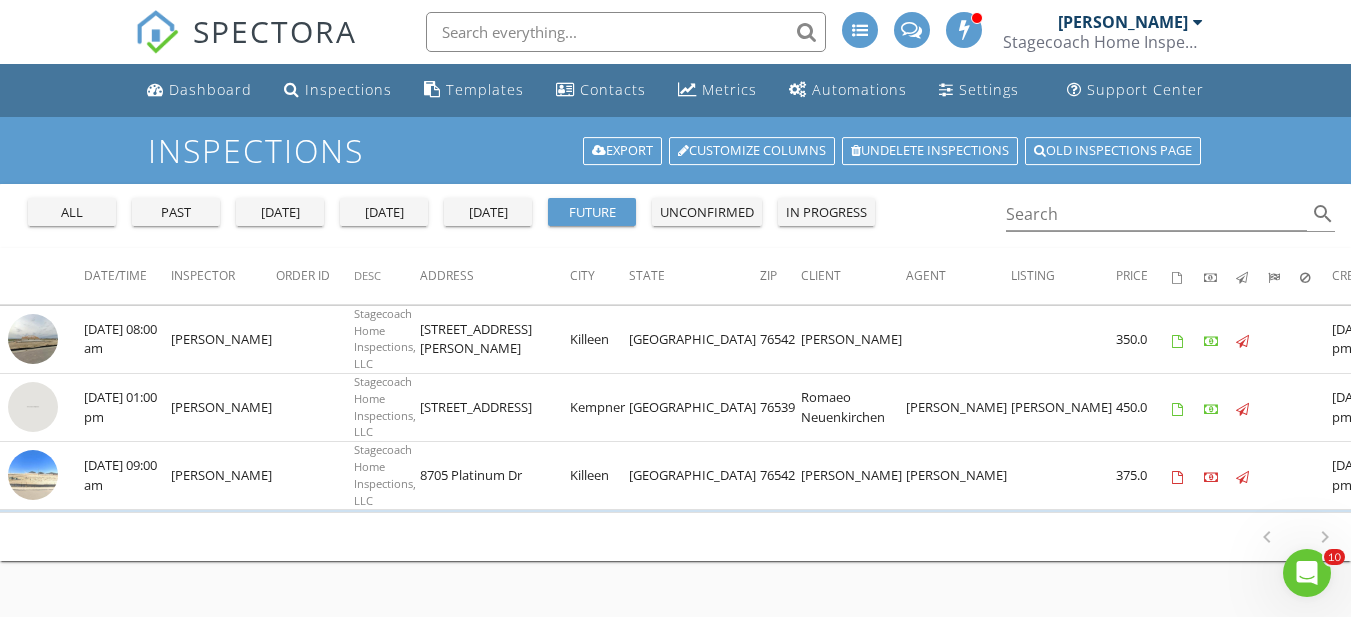 click on "unconfirmed" at bounding box center [707, 213] 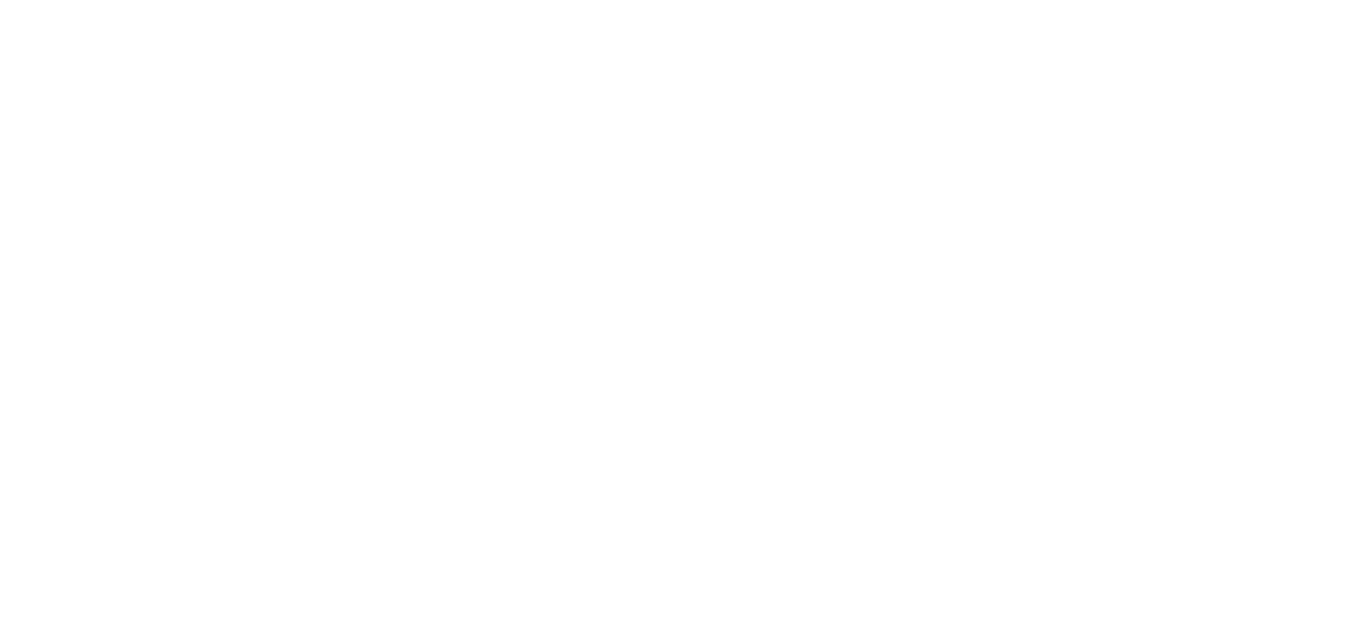 scroll, scrollTop: 0, scrollLeft: 0, axis: both 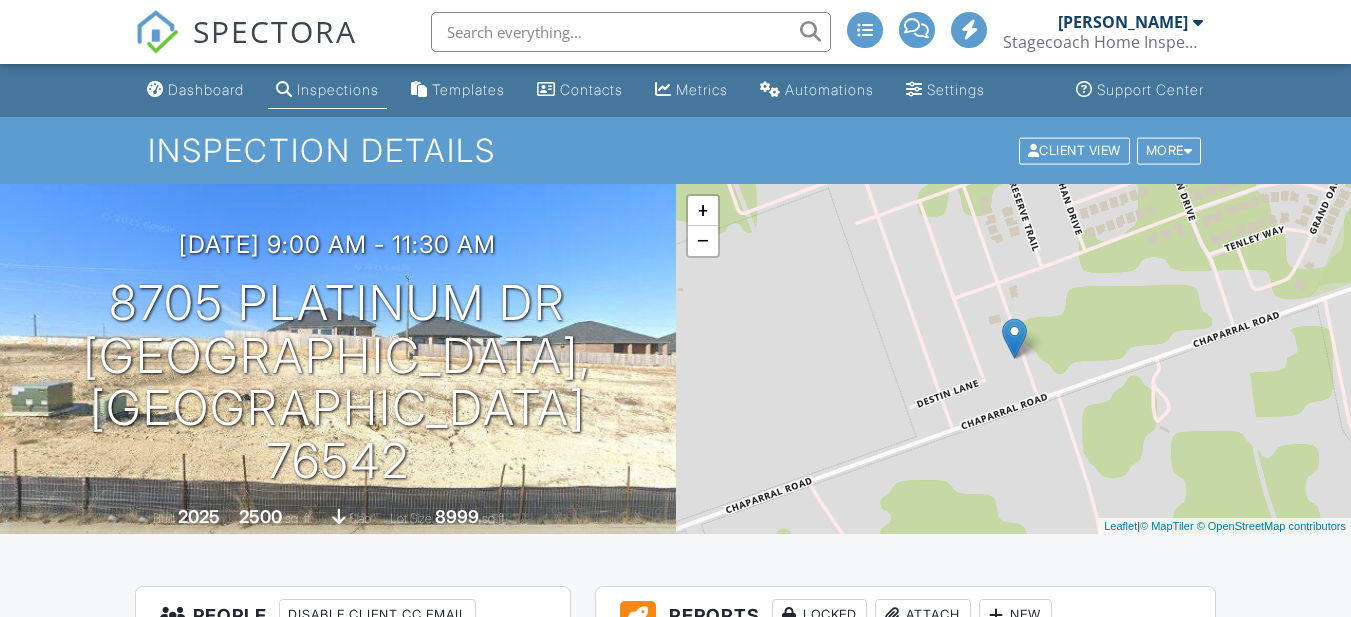 click on "+ − Leaflet  |  © MapTiler   © OpenStreetMap contributors" at bounding box center (1014, 359) 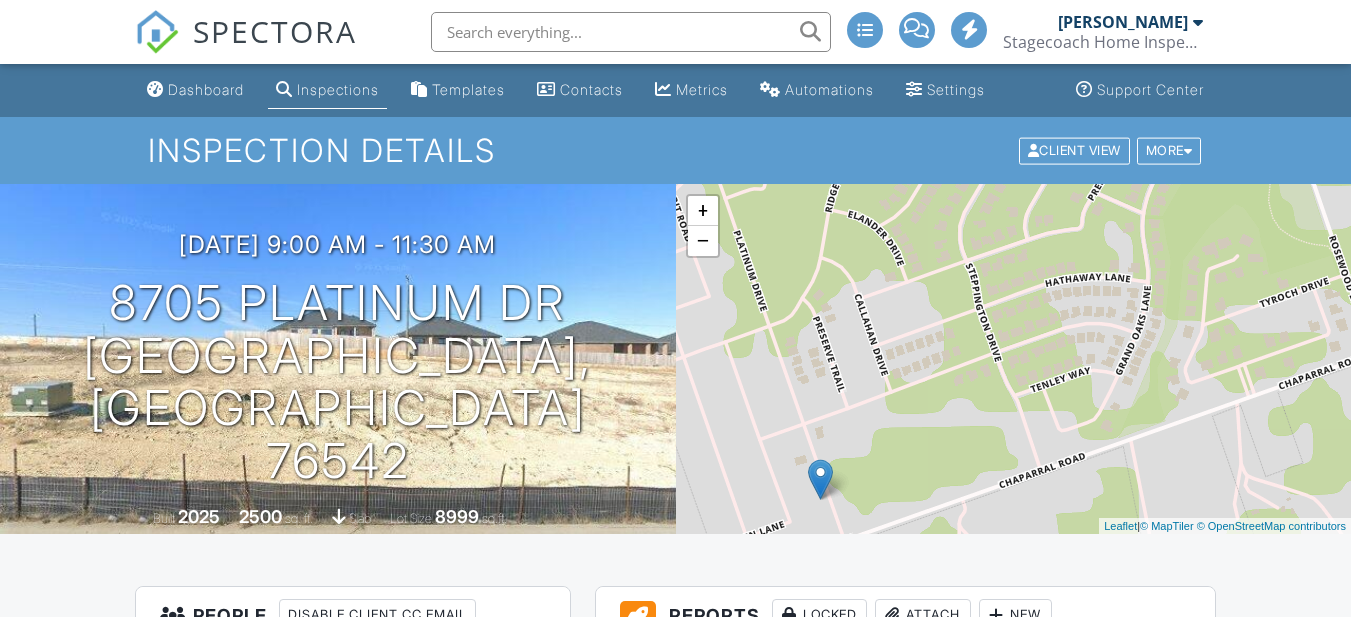 drag, startPoint x: 1175, startPoint y: 449, endPoint x: 983, endPoint y: 592, distance: 239.40134 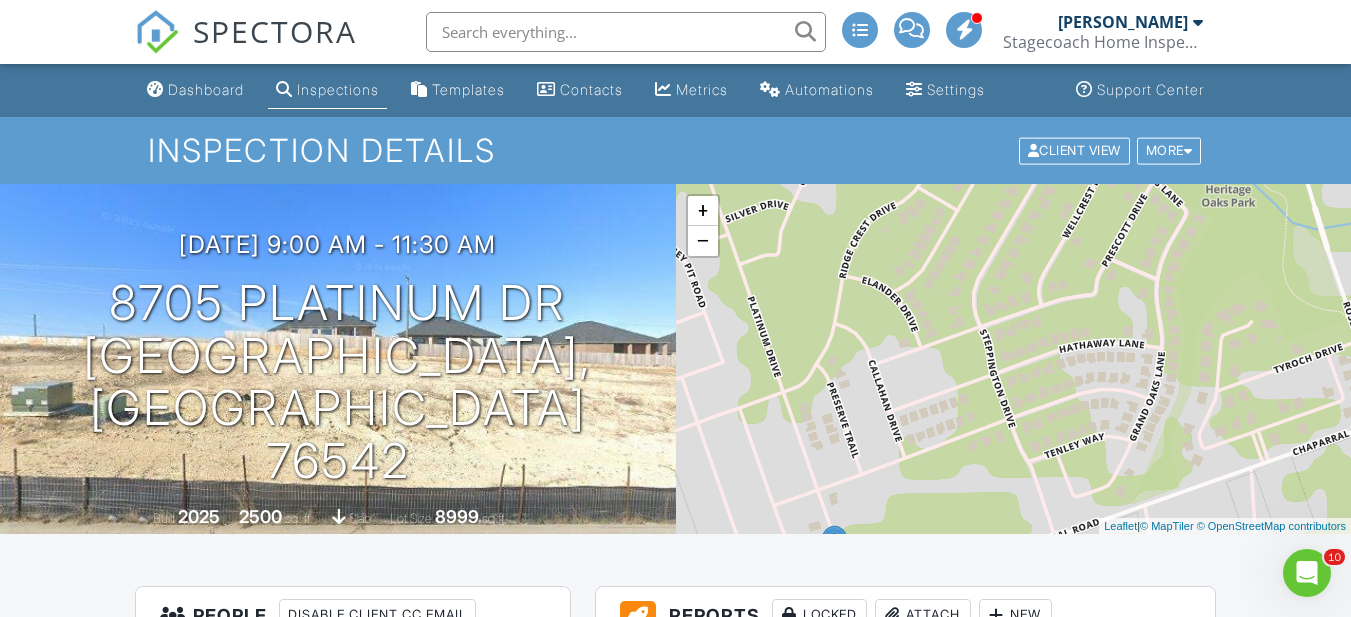 scroll, scrollTop: 0, scrollLeft: 0, axis: both 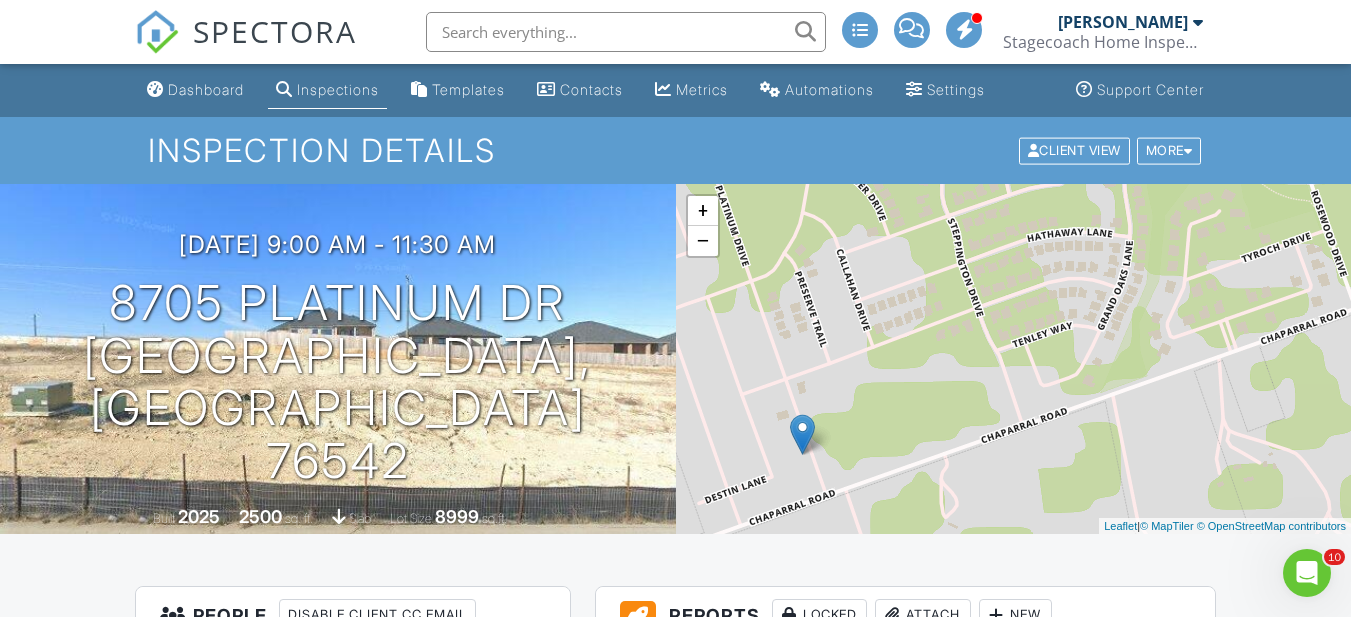 drag, startPoint x: 858, startPoint y: 336, endPoint x: 851, endPoint y: 319, distance: 18.384777 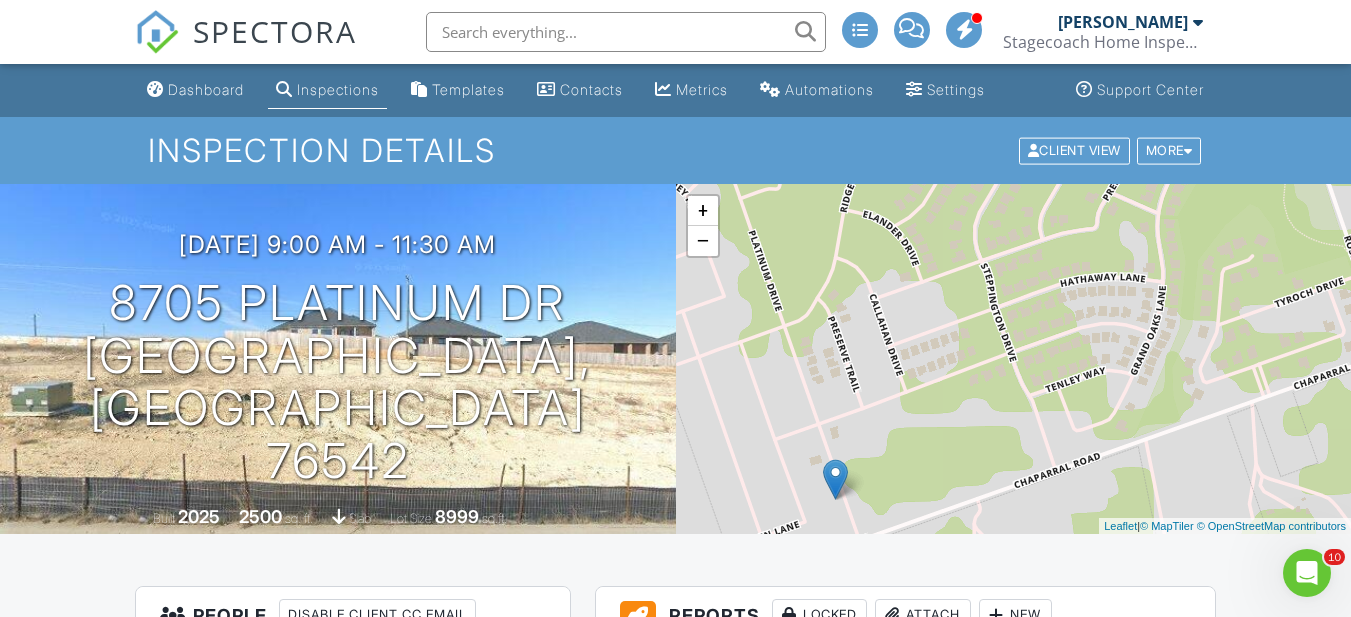 drag, startPoint x: 997, startPoint y: 496, endPoint x: 1046, endPoint y: 583, distance: 99.849884 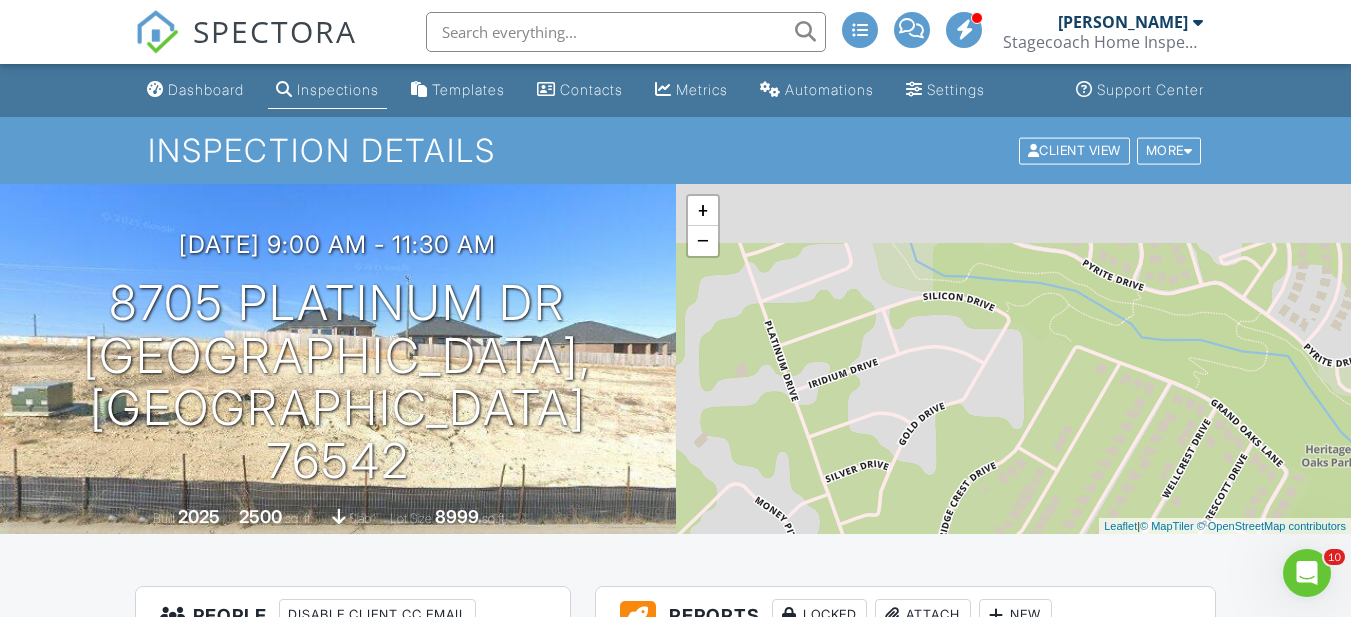 drag, startPoint x: 929, startPoint y: 254, endPoint x: 1013, endPoint y: 545, distance: 302.88116 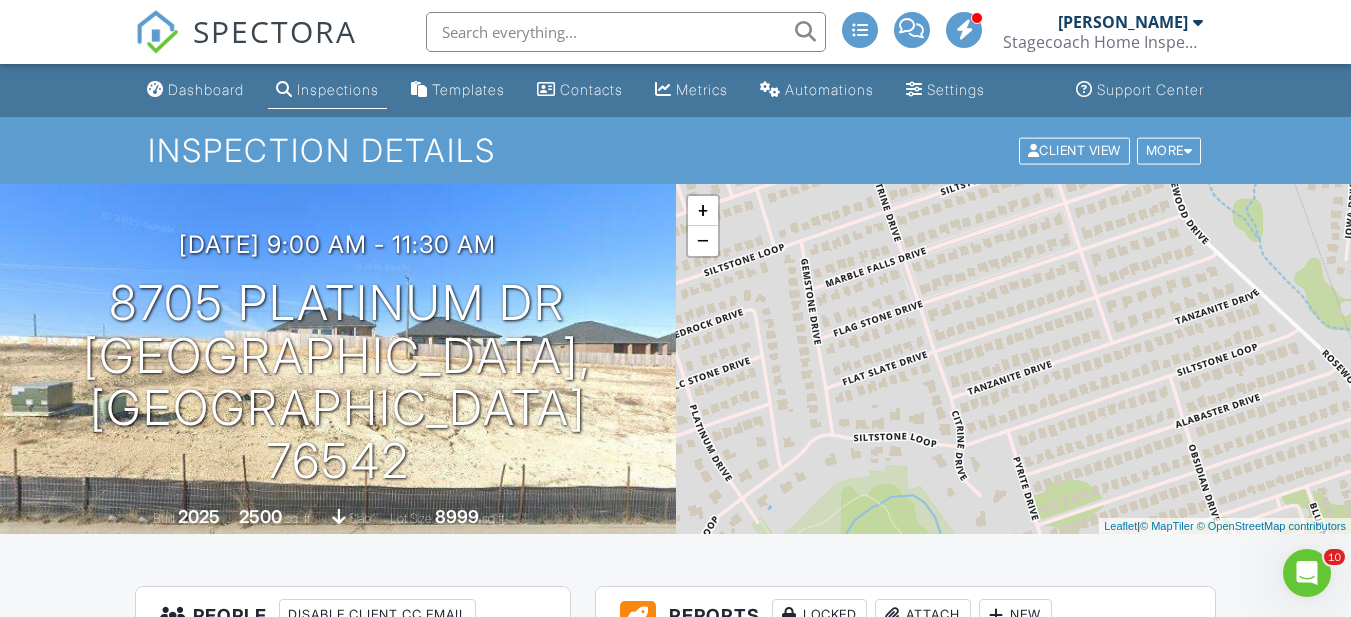 drag, startPoint x: 968, startPoint y: 302, endPoint x: 1026, endPoint y: 664, distance: 366.61697 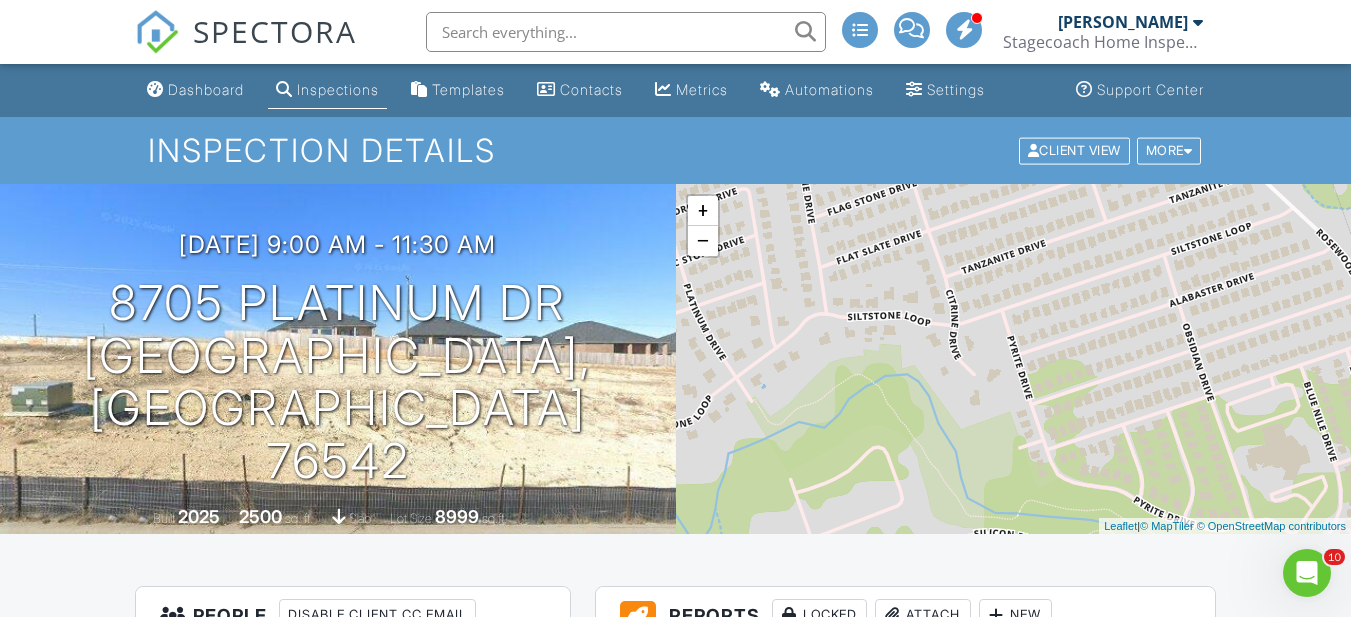 drag, startPoint x: 945, startPoint y: 319, endPoint x: 939, endPoint y: 201, distance: 118.15244 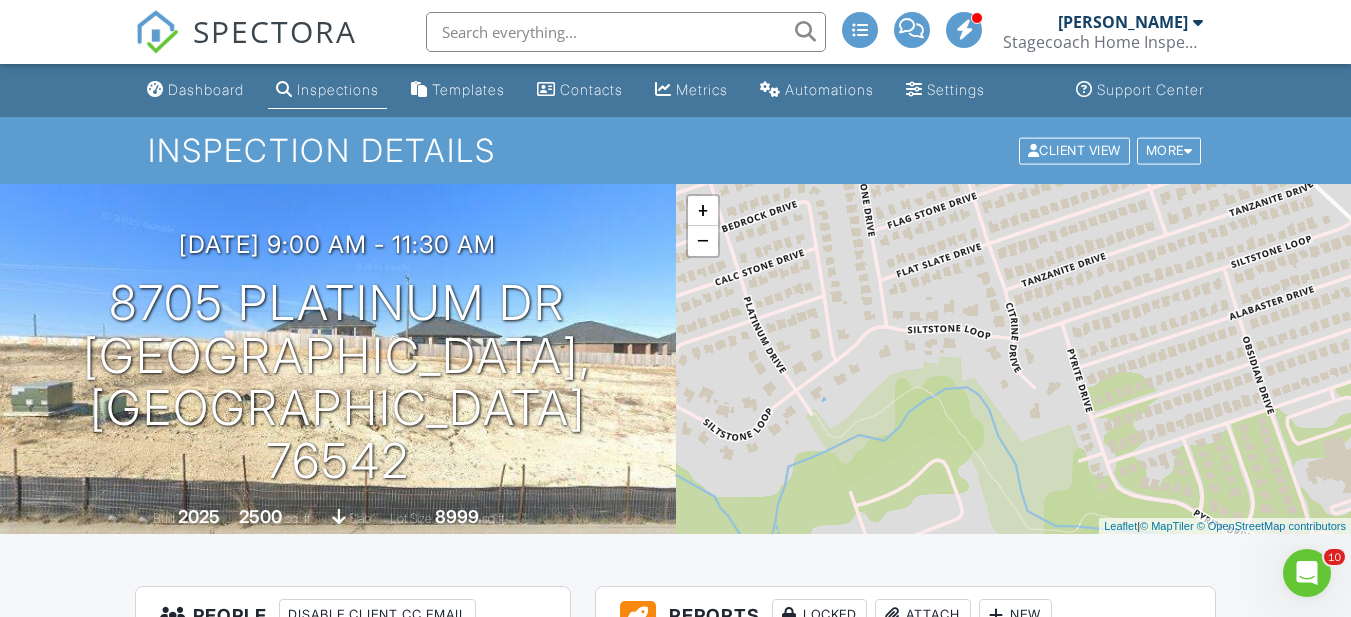 drag, startPoint x: 884, startPoint y: 474, endPoint x: 944, endPoint y: 482, distance: 60.530983 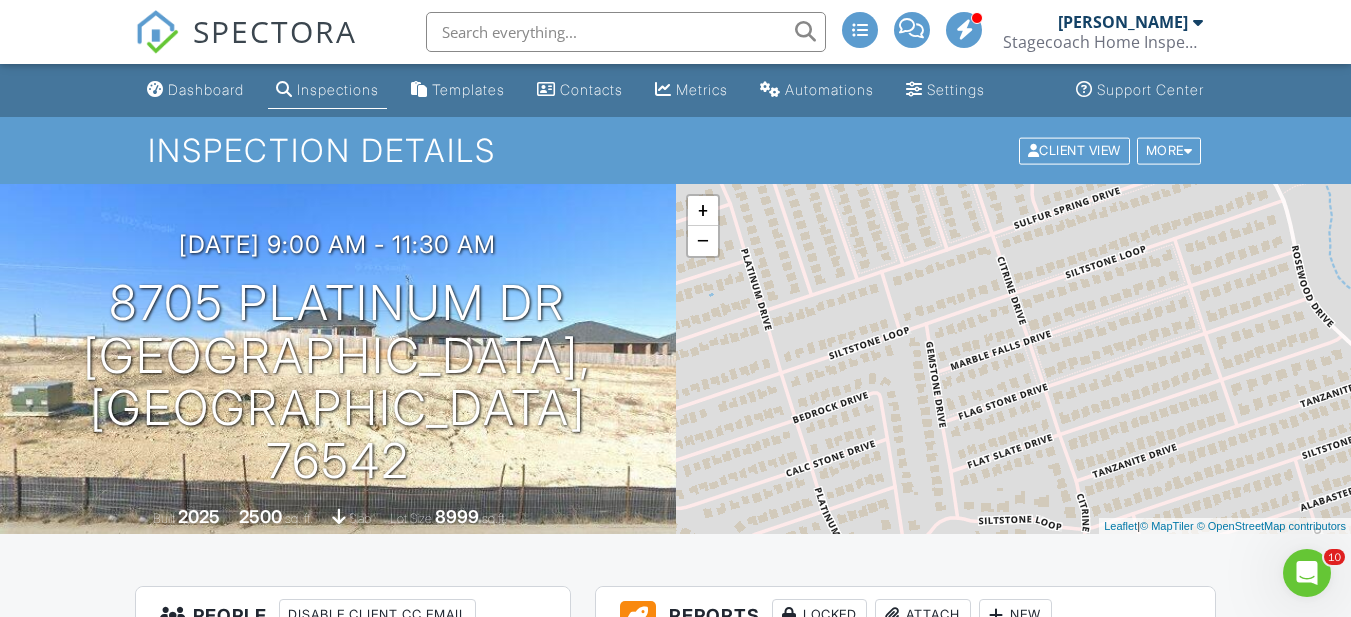 drag, startPoint x: 748, startPoint y: 305, endPoint x: 819, endPoint y: 501, distance: 208.46342 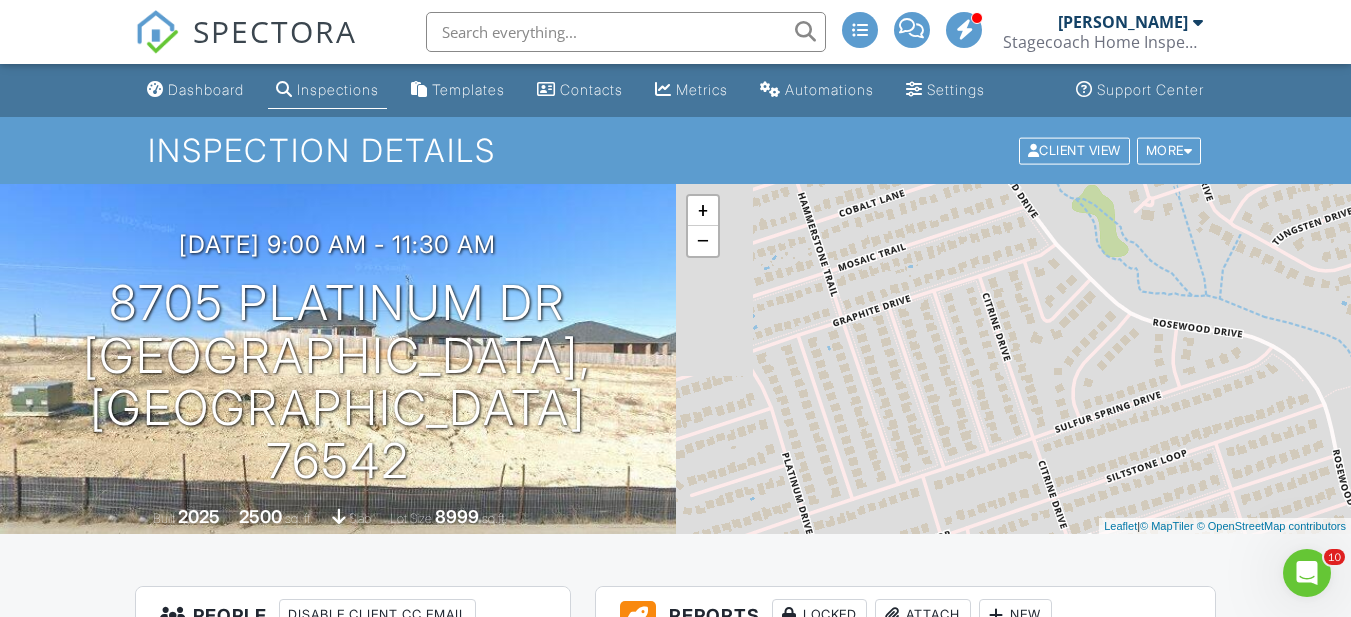 drag, startPoint x: 850, startPoint y: 287, endPoint x: 891, endPoint y: 495, distance: 212.00237 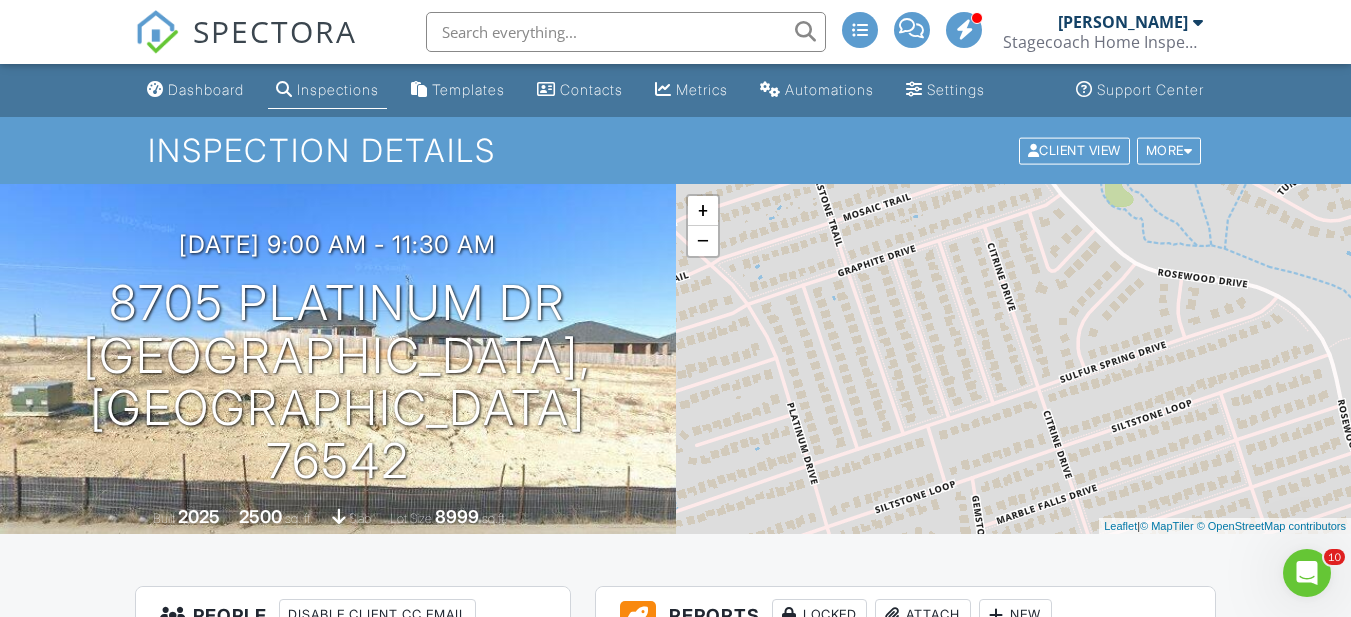 drag, startPoint x: 819, startPoint y: 292, endPoint x: 824, endPoint y: 247, distance: 45.276924 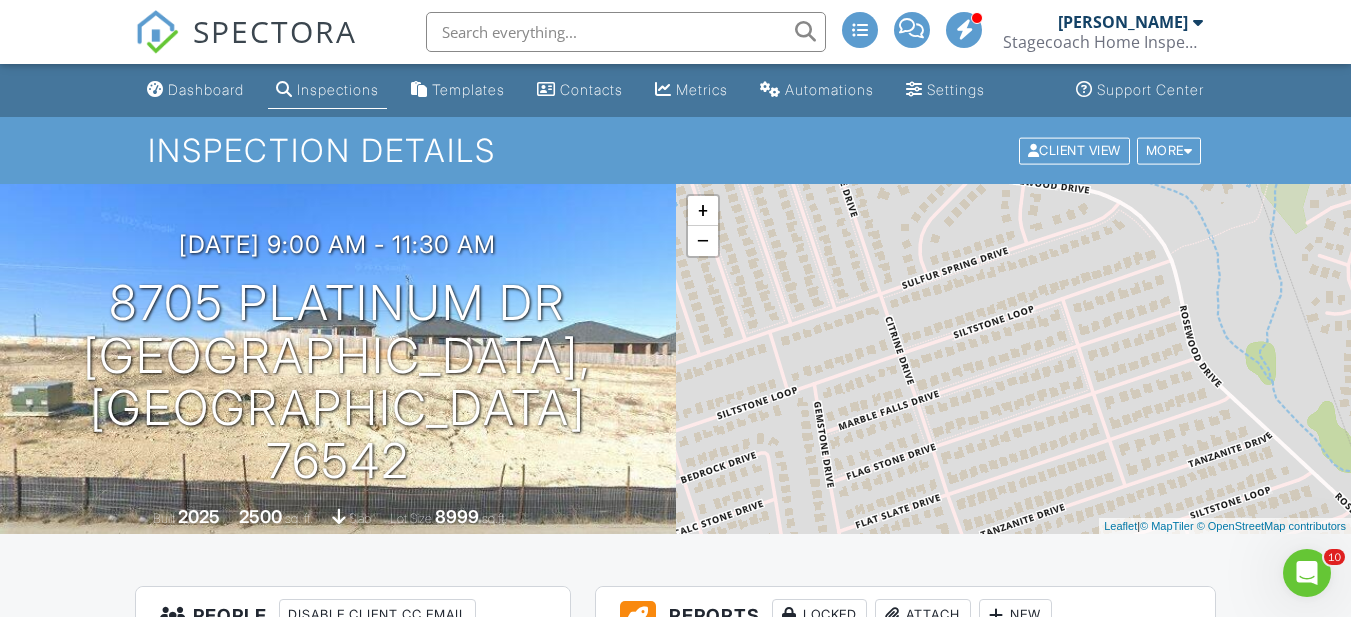 drag, startPoint x: 1120, startPoint y: 420, endPoint x: 956, endPoint y: 326, distance: 189.0291 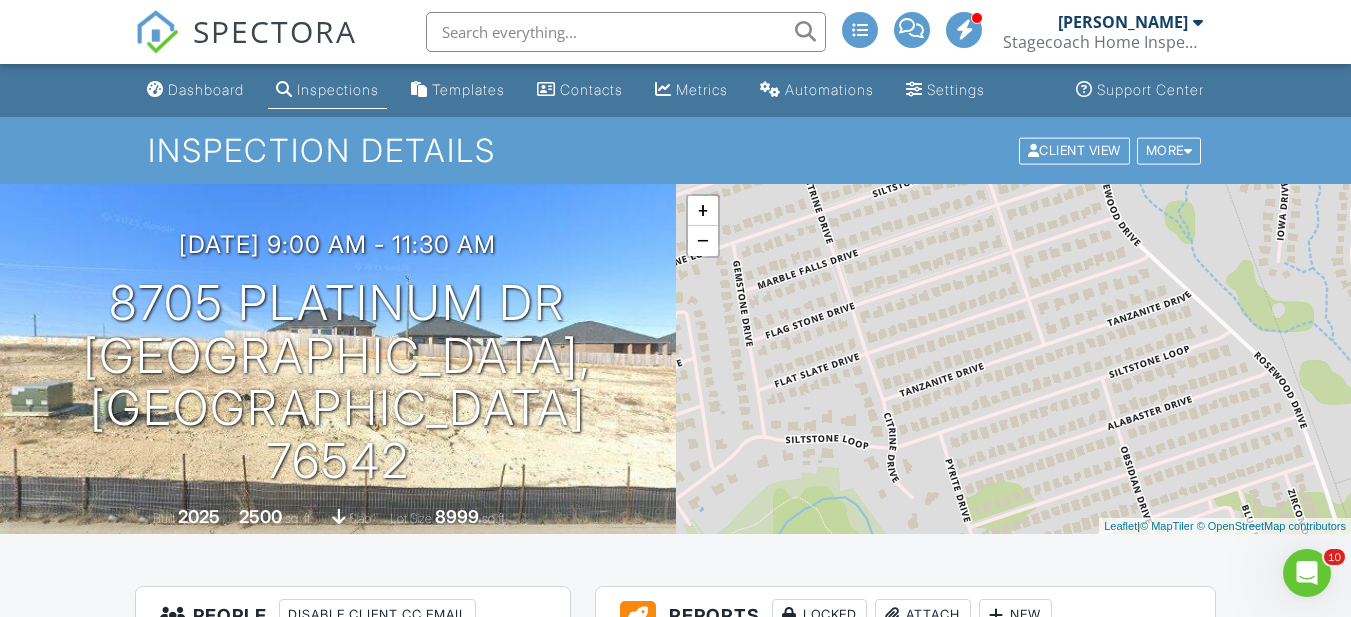 drag, startPoint x: 1147, startPoint y: 474, endPoint x: 1064, endPoint y: 327, distance: 168.8135 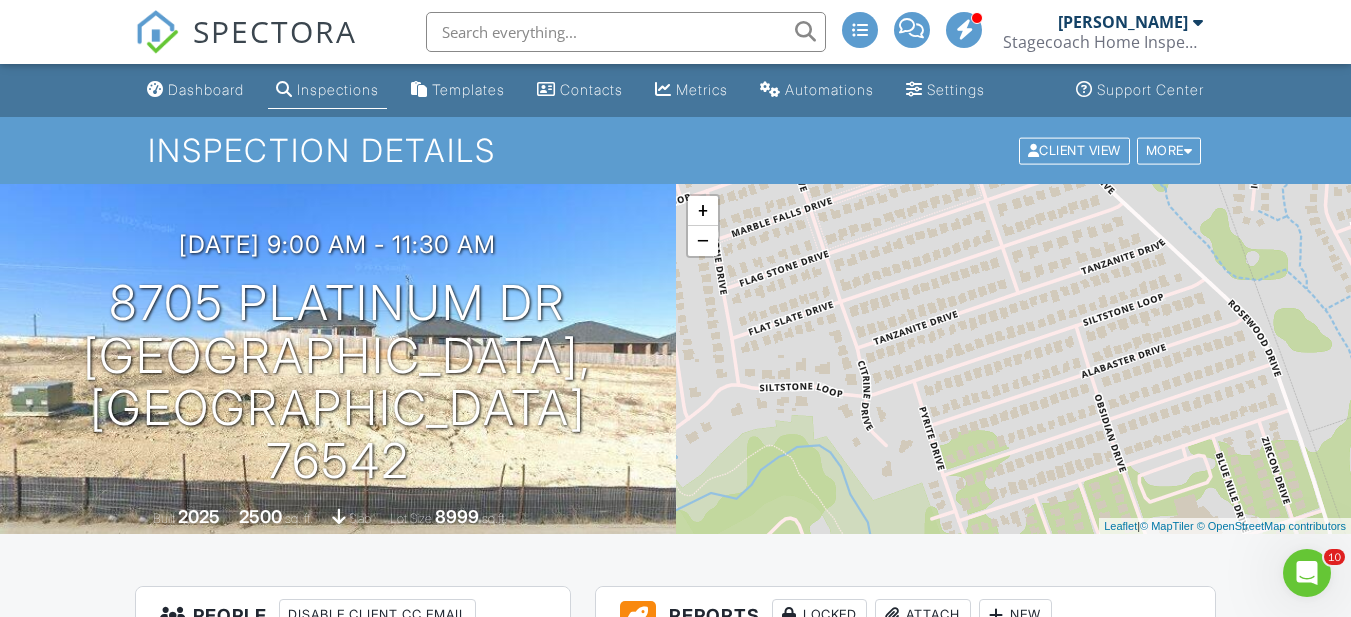 drag, startPoint x: 1237, startPoint y: 426, endPoint x: 1210, endPoint y: 377, distance: 55.946404 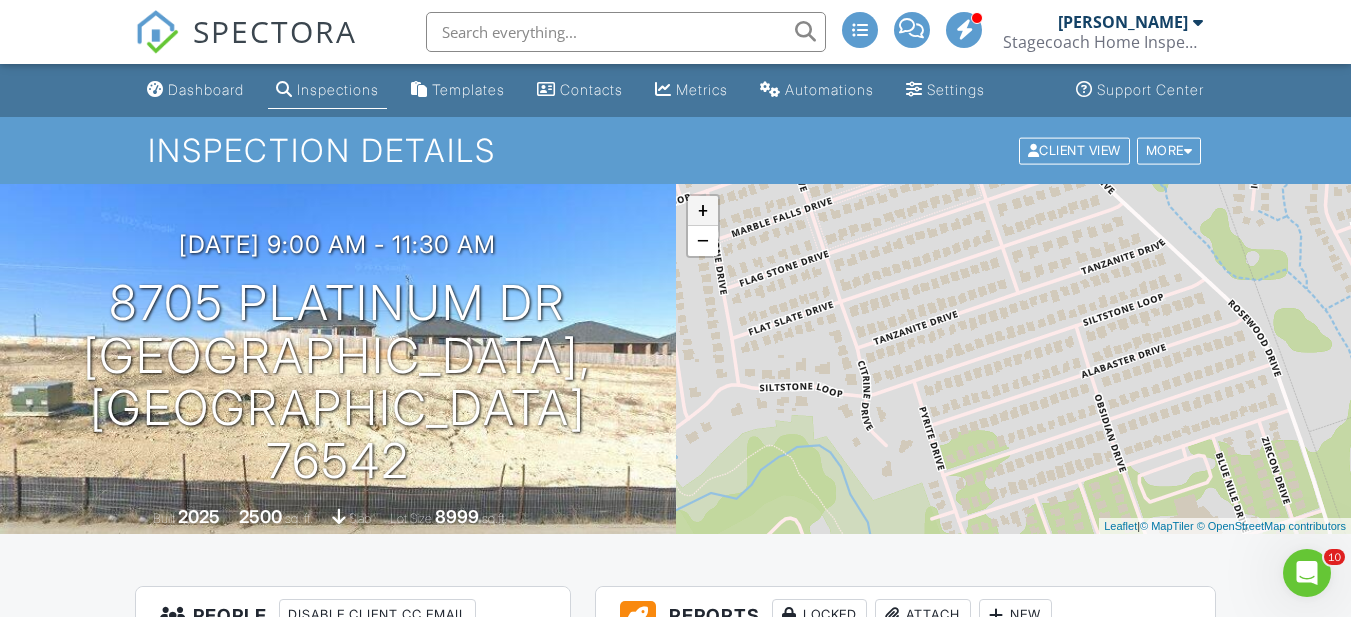 click on "+" at bounding box center (703, 211) 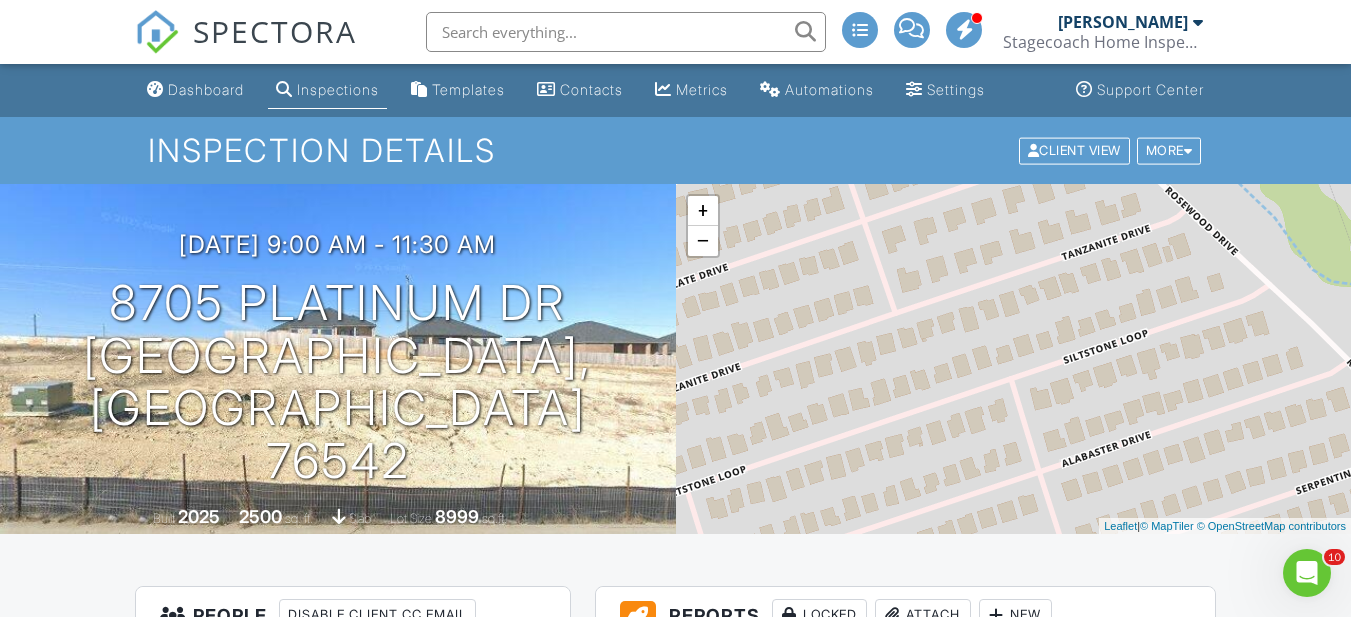 drag, startPoint x: 953, startPoint y: 401, endPoint x: 826, endPoint y: 483, distance: 151.17209 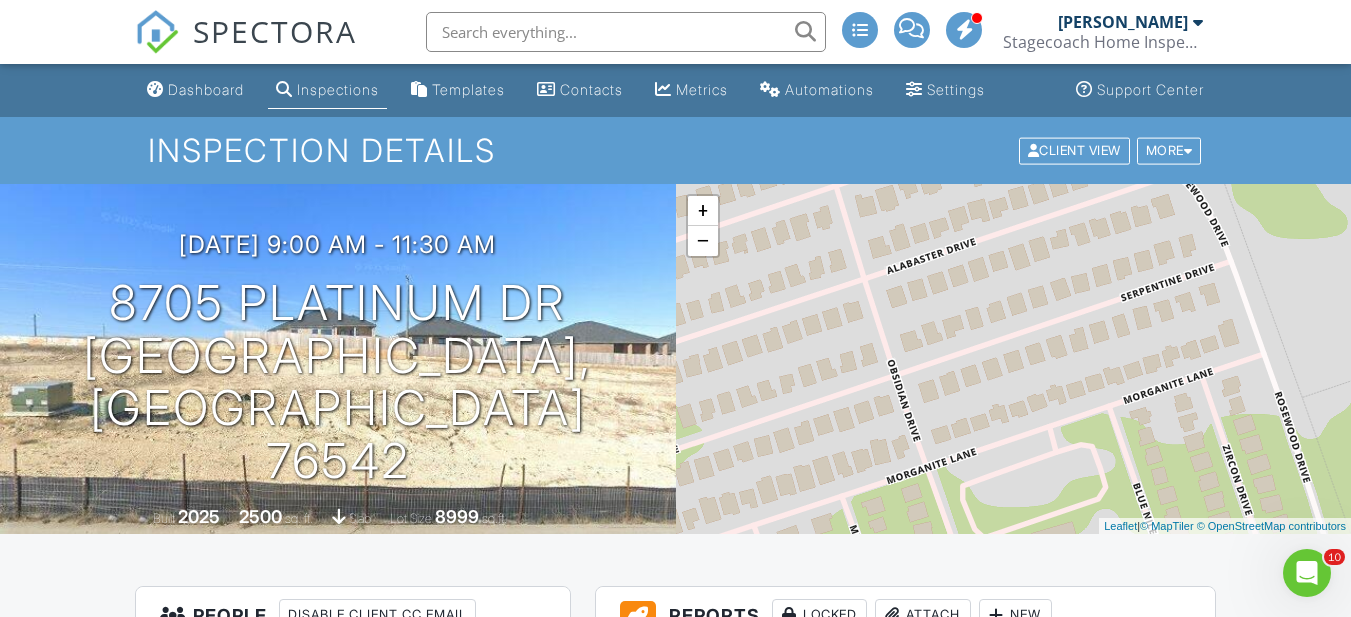 drag, startPoint x: 1250, startPoint y: 470, endPoint x: 1071, endPoint y: 273, distance: 266.17664 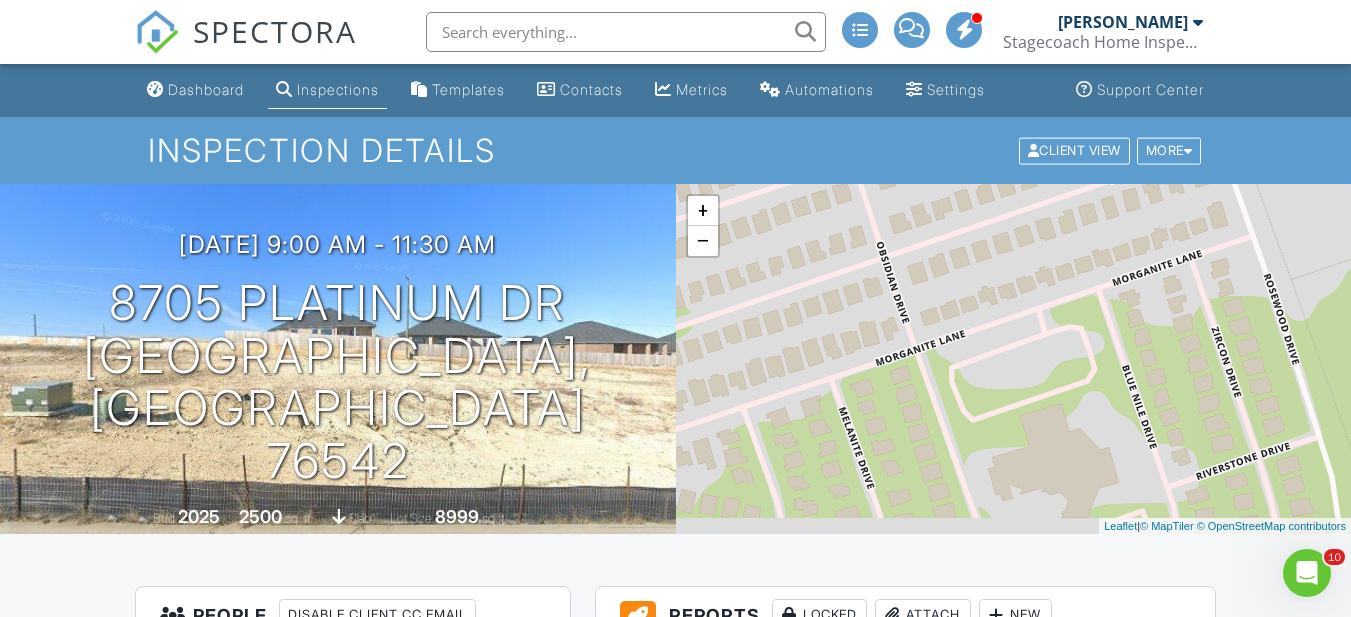 drag, startPoint x: 1095, startPoint y: 475, endPoint x: 1084, endPoint y: 352, distance: 123.49089 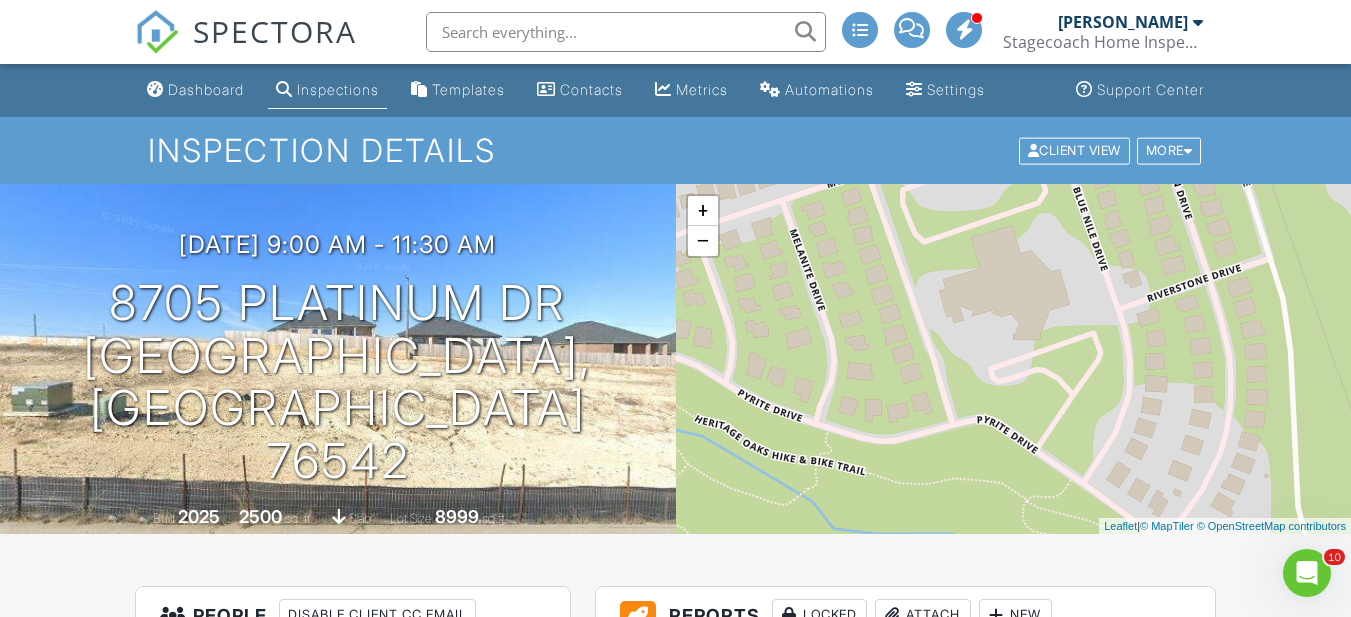 drag, startPoint x: 986, startPoint y: 451, endPoint x: 935, endPoint y: 262, distance: 195.76006 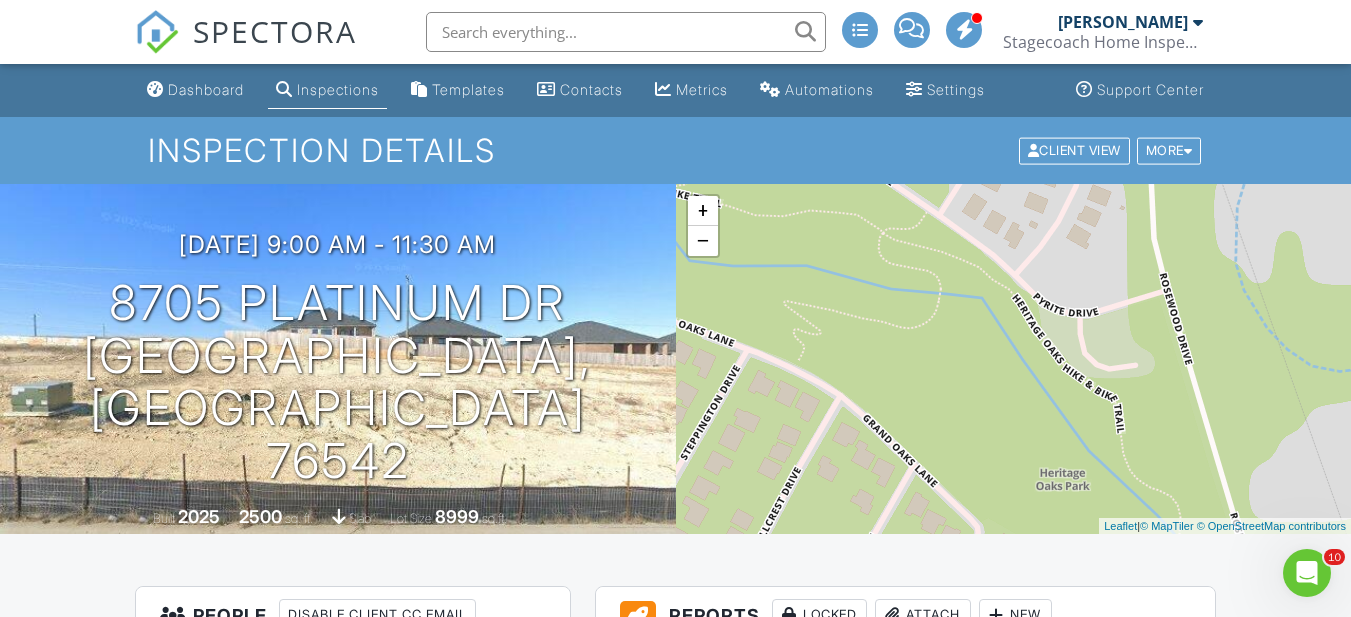 drag, startPoint x: 1068, startPoint y: 450, endPoint x: 925, endPoint y: 188, distance: 298.4845 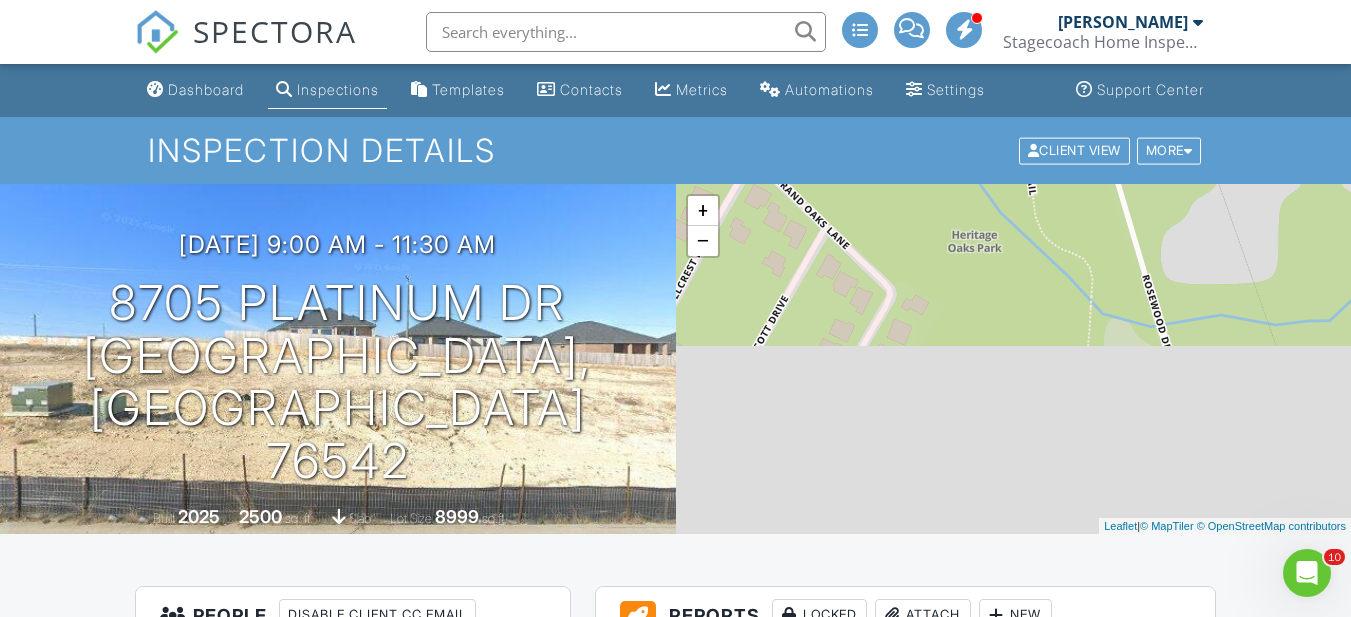 drag, startPoint x: 1058, startPoint y: 456, endPoint x: 969, endPoint y: 214, distance: 257.84686 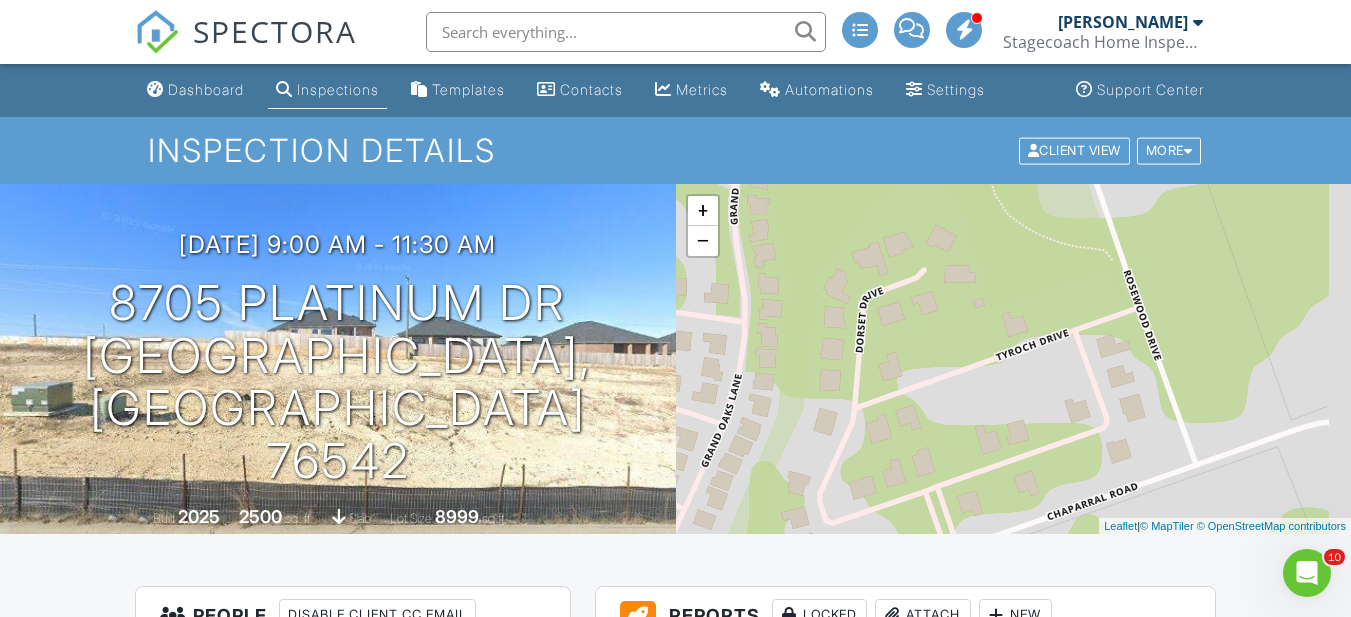 drag, startPoint x: 1065, startPoint y: 480, endPoint x: 966, endPoint y: 235, distance: 264.2461 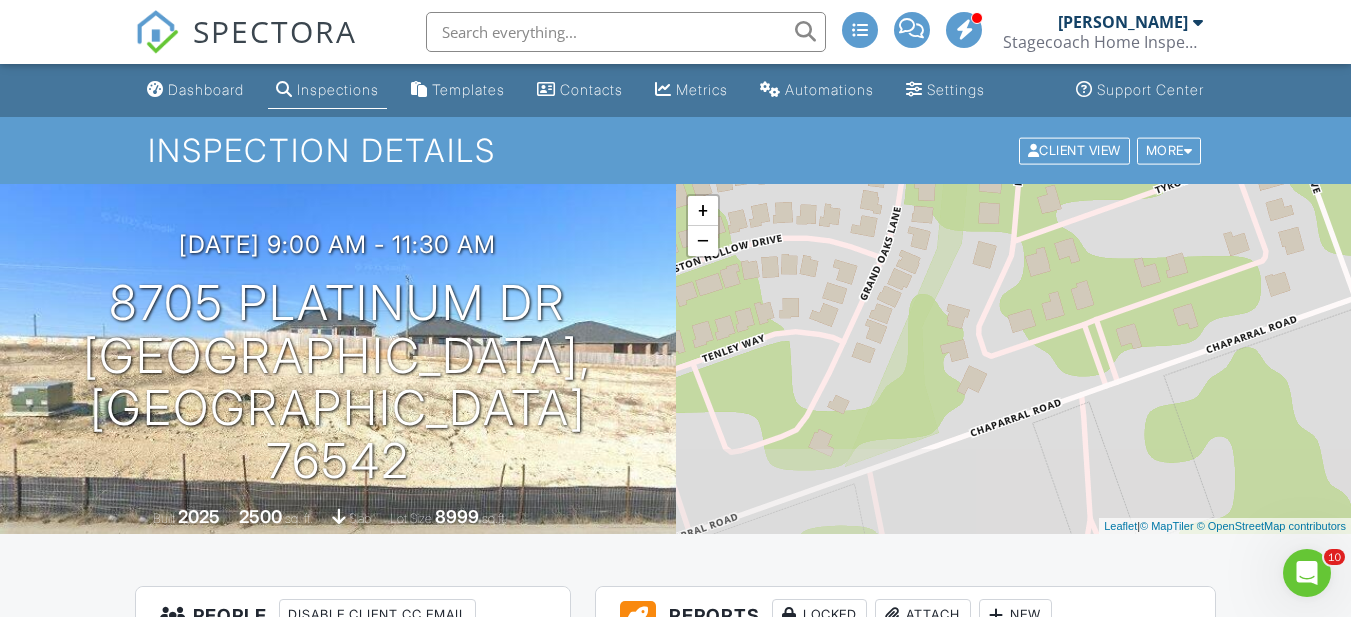 drag, startPoint x: 1018, startPoint y: 451, endPoint x: 1208, endPoint y: 259, distance: 270.1185 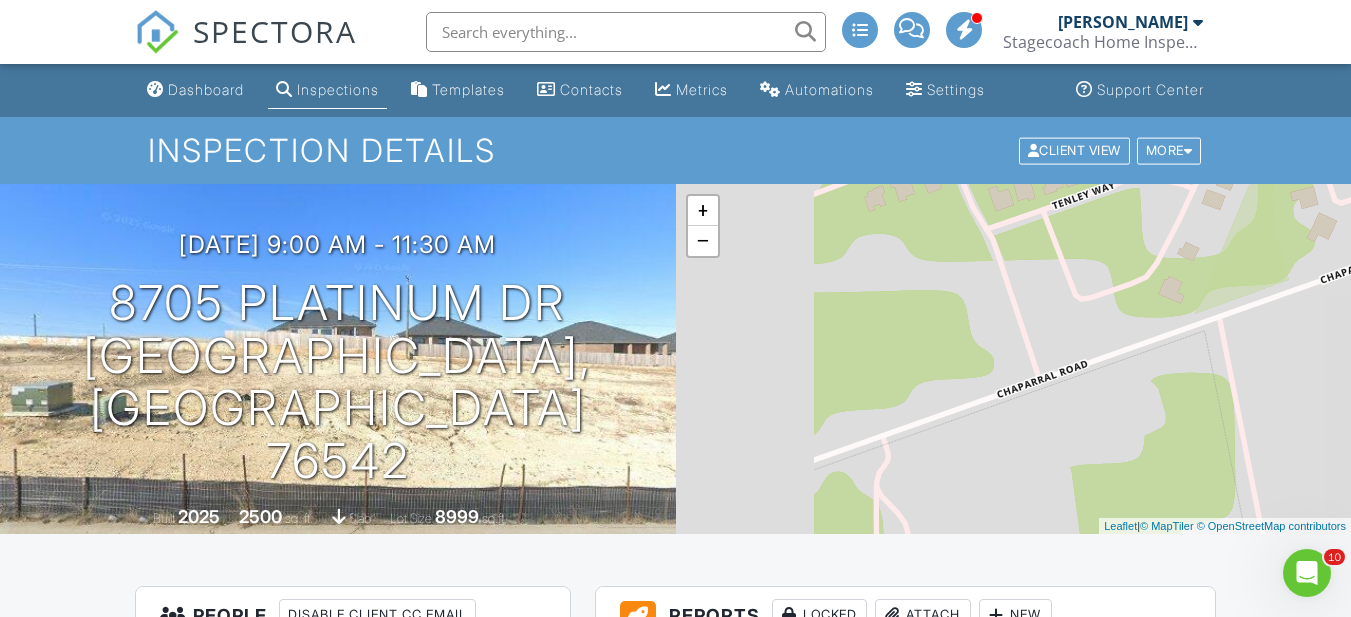 drag, startPoint x: 842, startPoint y: 429, endPoint x: 1165, endPoint y: 293, distance: 350.464 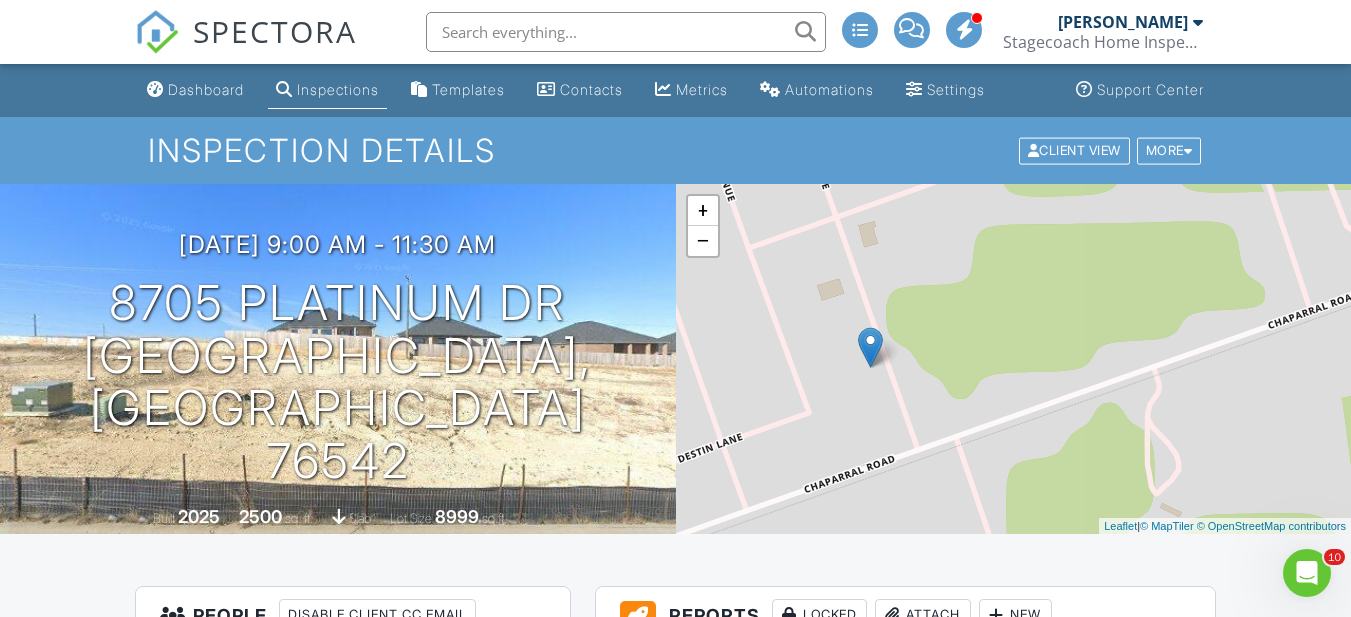drag, startPoint x: 878, startPoint y: 398, endPoint x: 1152, endPoint y: 329, distance: 282.5544 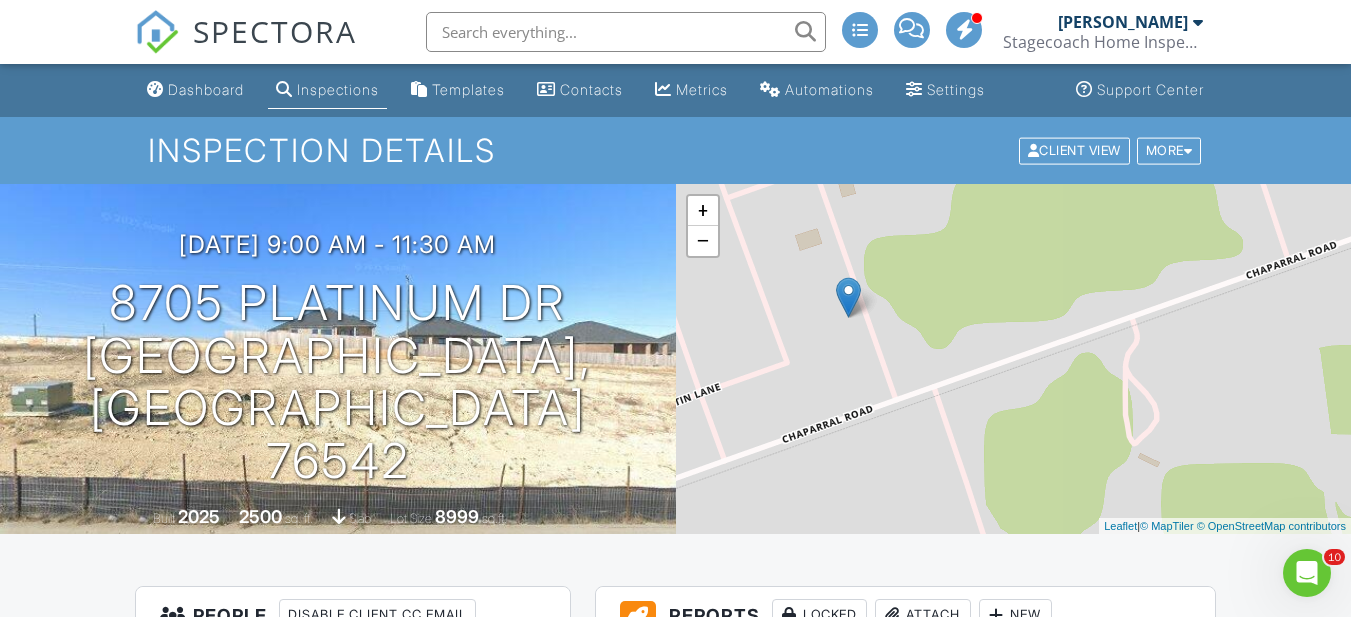 drag, startPoint x: 944, startPoint y: 373, endPoint x: 925, endPoint y: 326, distance: 50.695168 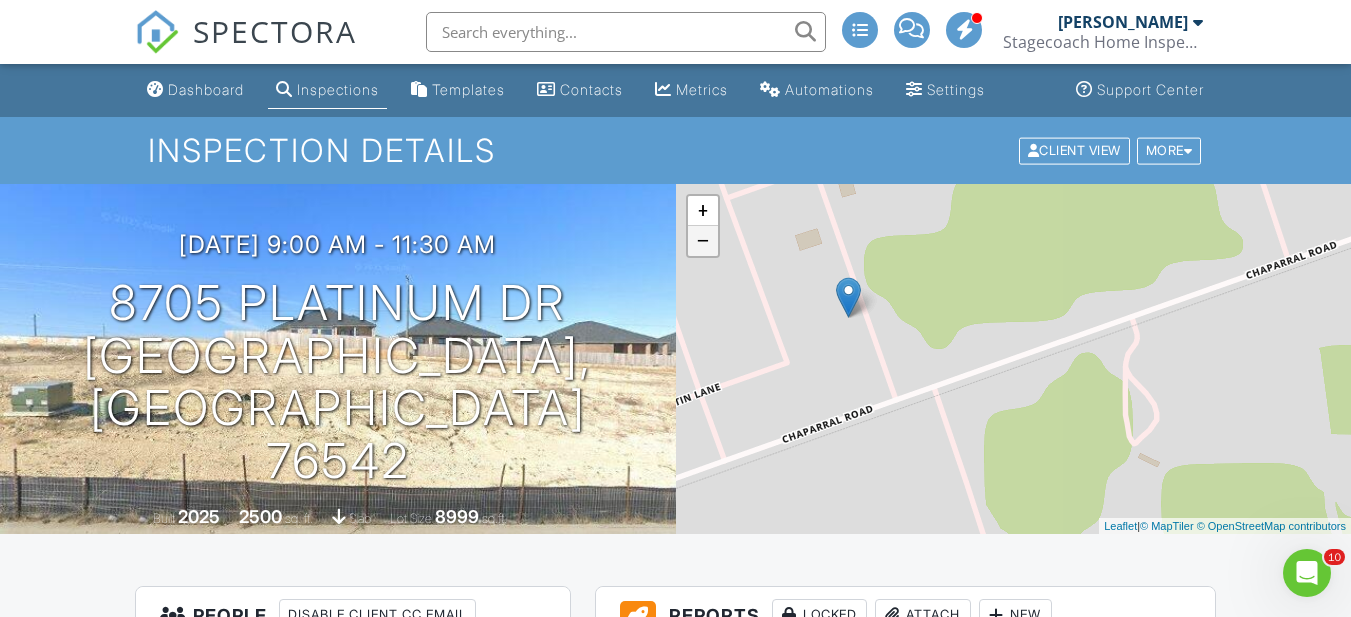 click on "−" at bounding box center [703, 241] 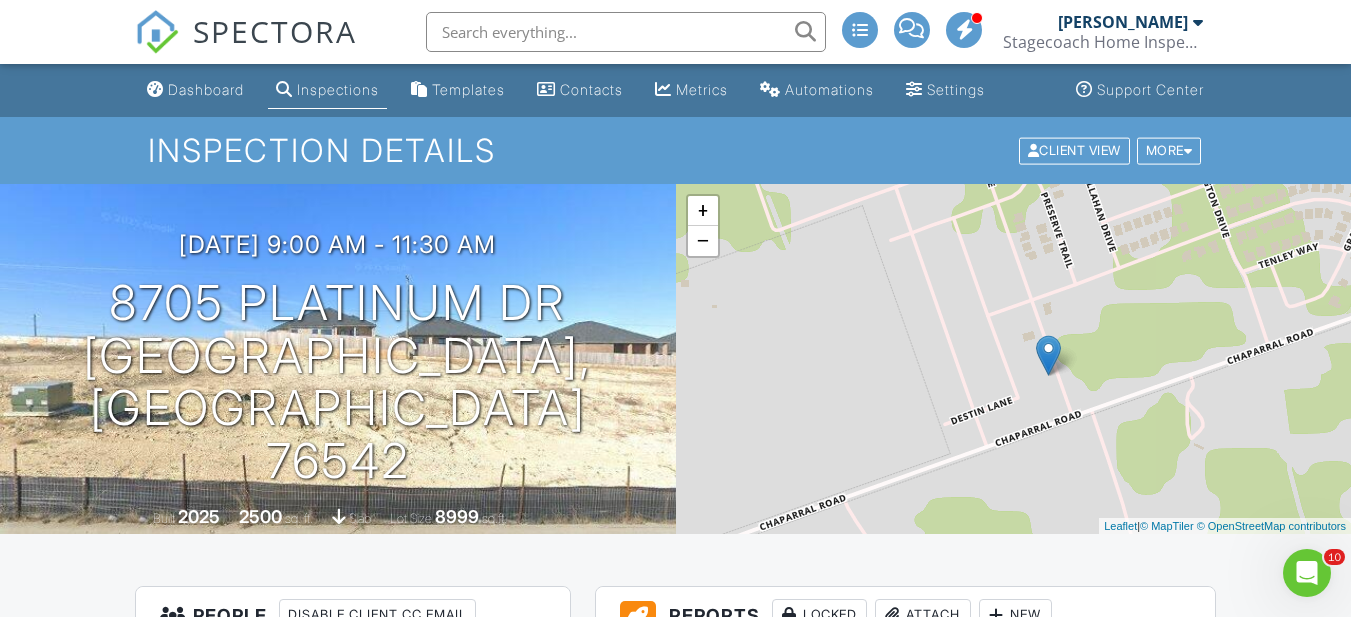 drag, startPoint x: 920, startPoint y: 323, endPoint x: 1041, endPoint y: 362, distance: 127.12985 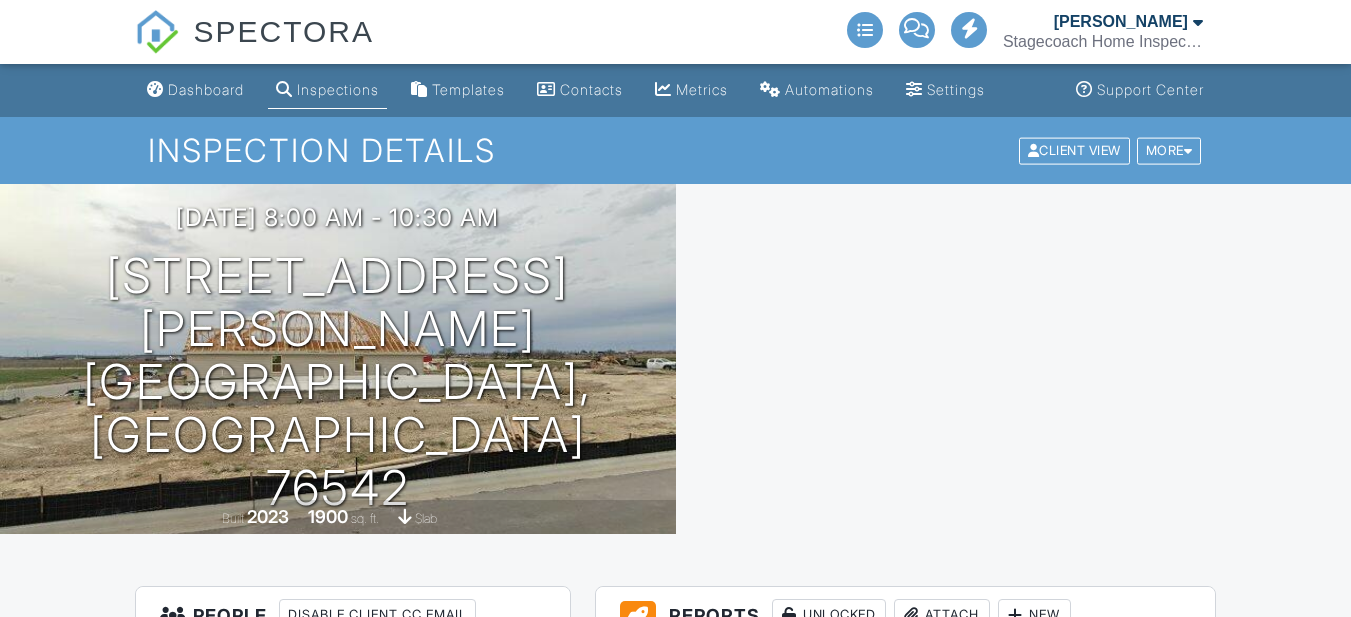 scroll, scrollTop: 0, scrollLeft: 0, axis: both 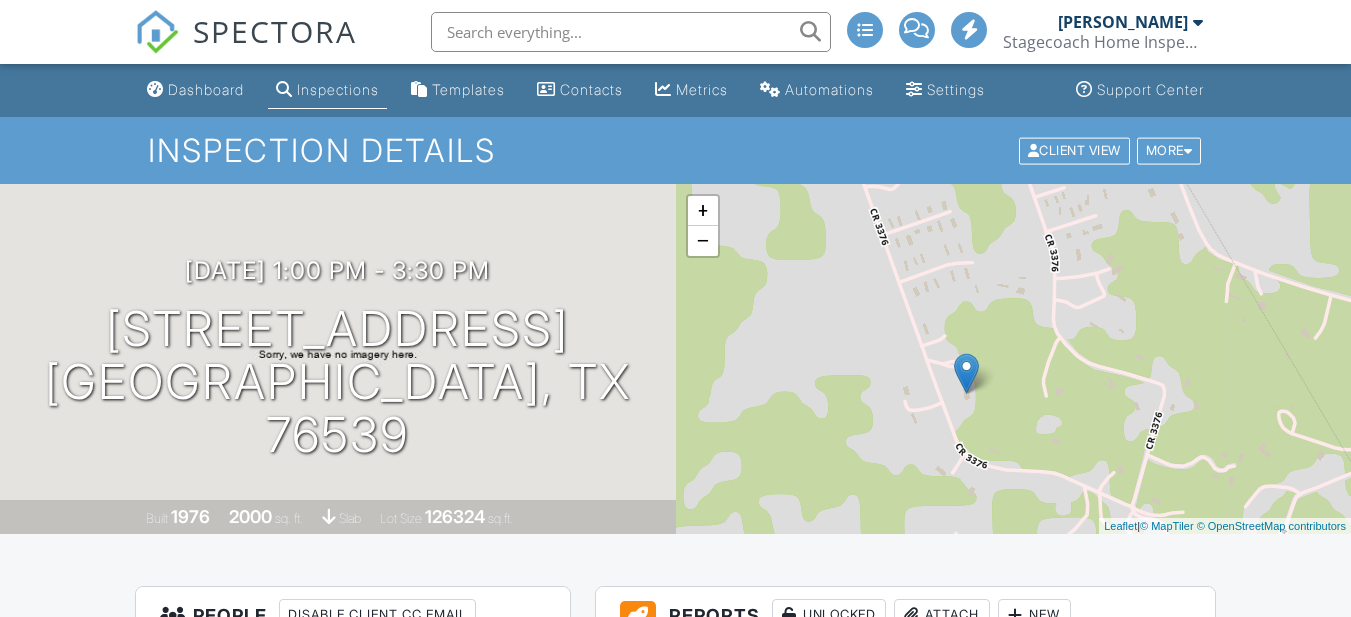 drag, startPoint x: 796, startPoint y: 434, endPoint x: 748, endPoint y: 465, distance: 57.14018 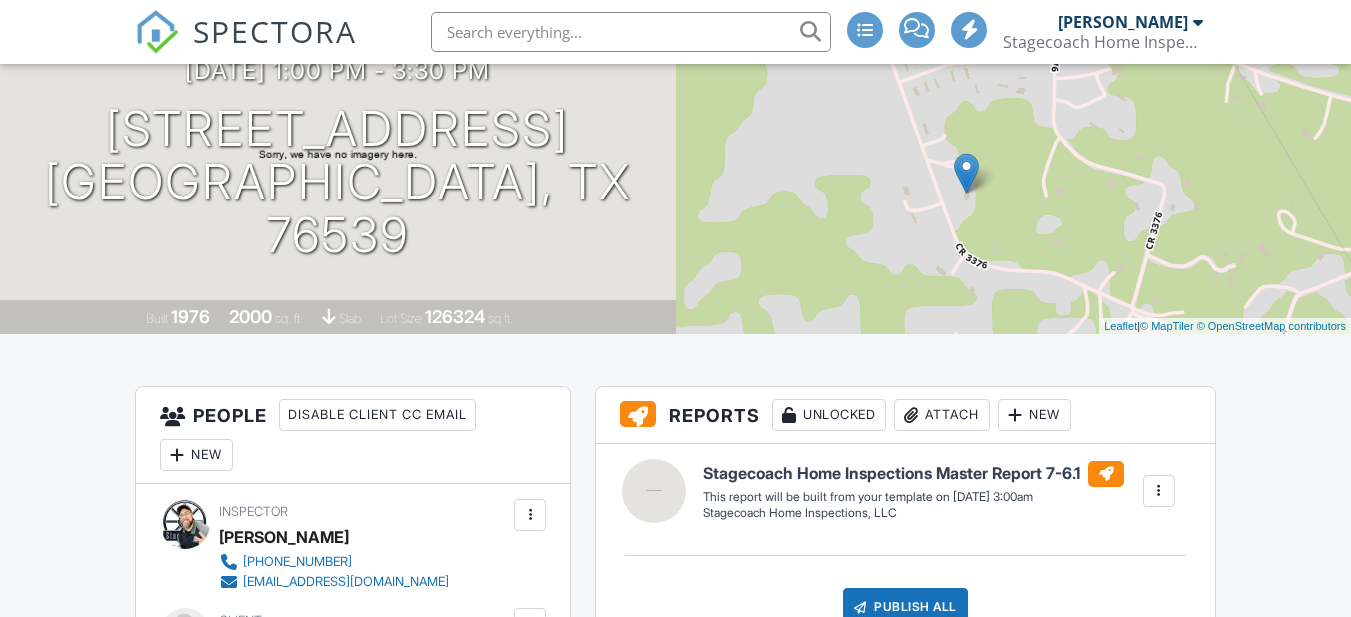 scroll, scrollTop: 0, scrollLeft: 0, axis: both 